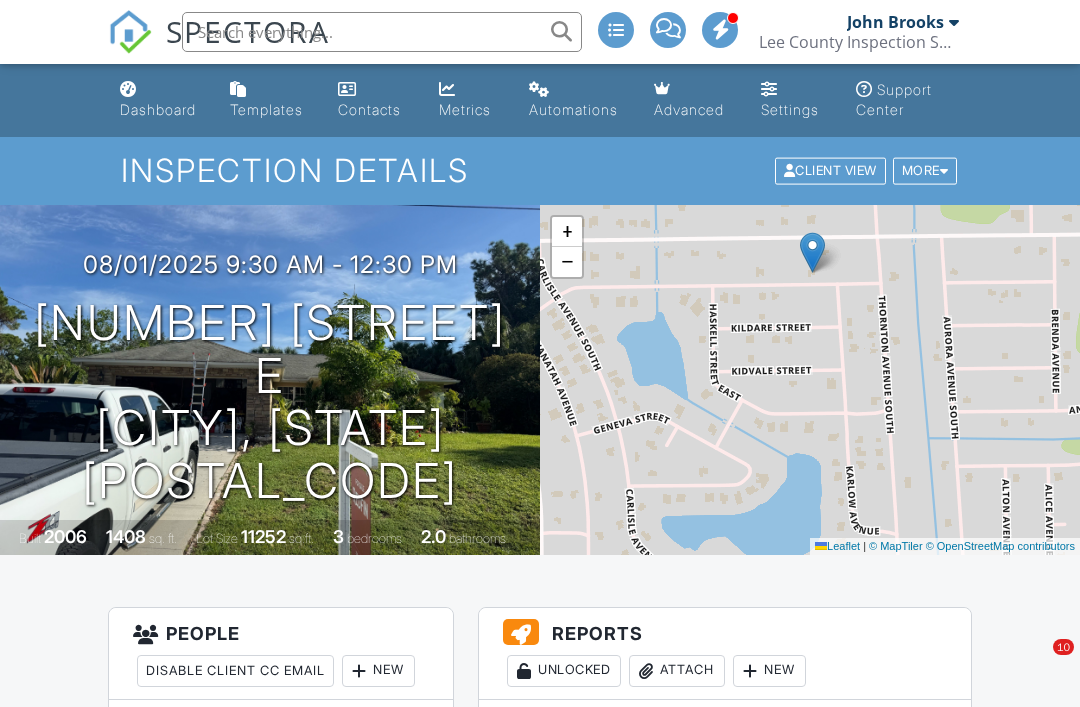 scroll, scrollTop: 288, scrollLeft: 0, axis: vertical 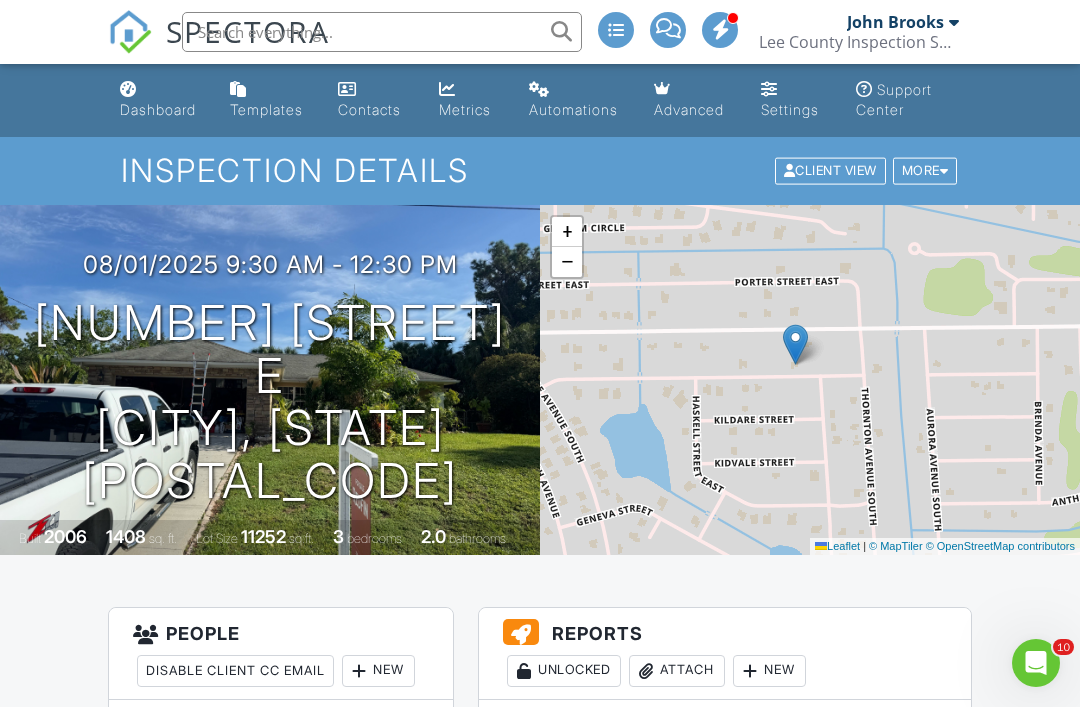 click on "Dashboard" at bounding box center (159, 100) 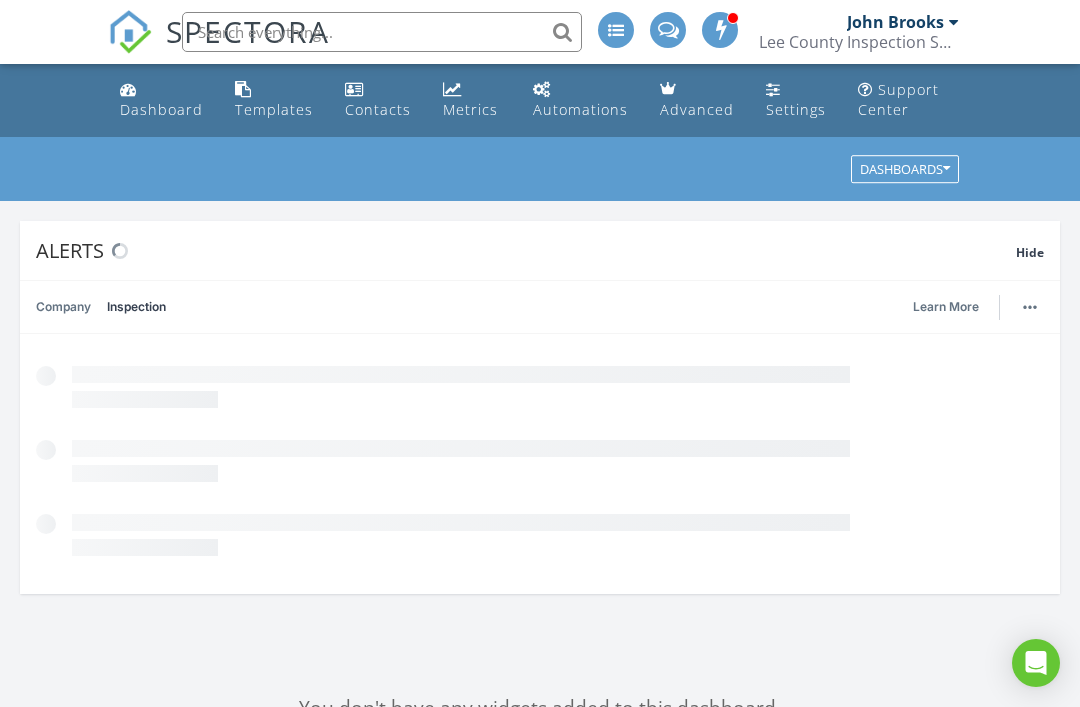 scroll, scrollTop: 0, scrollLeft: 0, axis: both 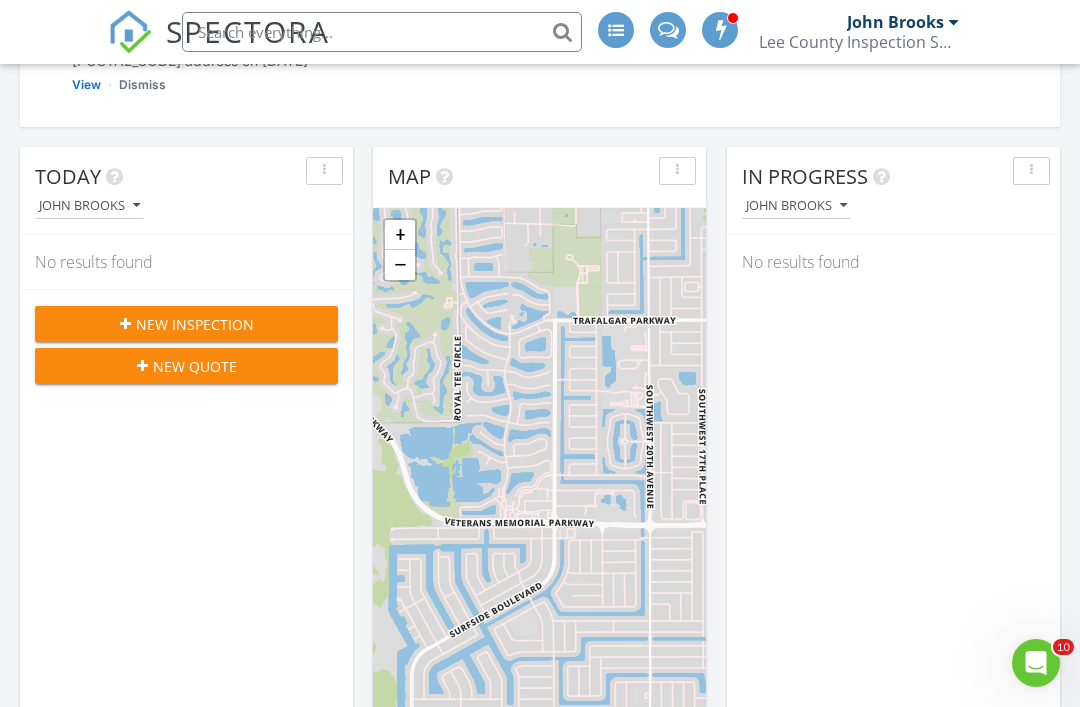 click on "New Inspection" at bounding box center (195, 324) 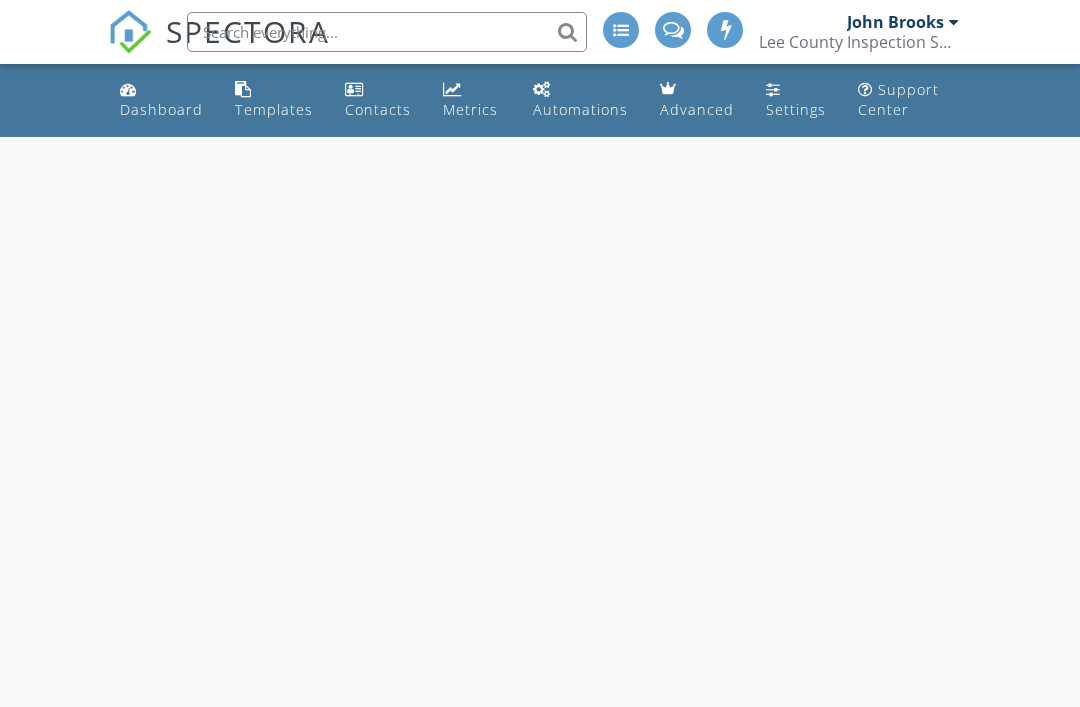 scroll, scrollTop: 0, scrollLeft: 0, axis: both 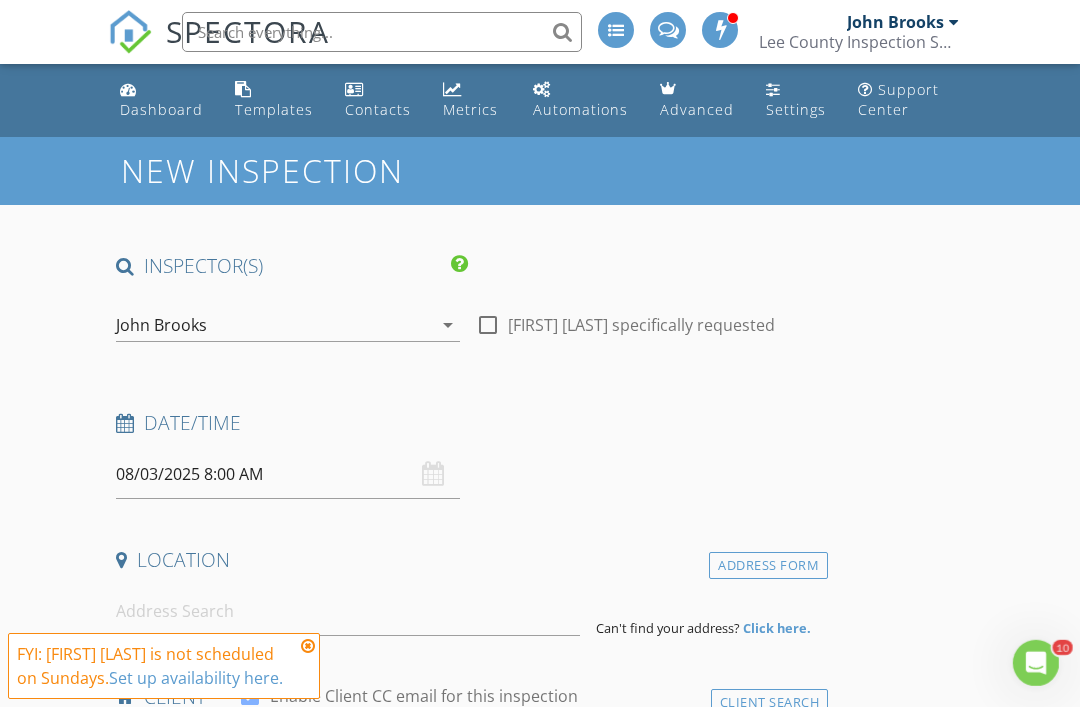click on "John Brooks" at bounding box center [274, 325] 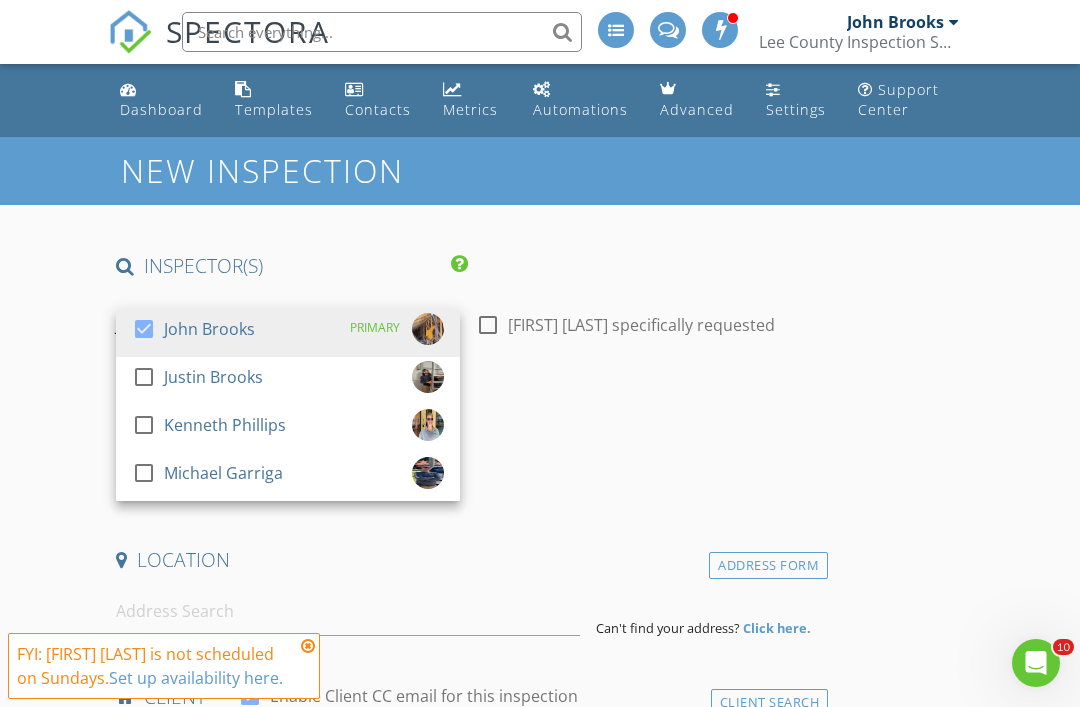 click on "check_box_outline_blank   Justin Brooks" at bounding box center (288, 381) 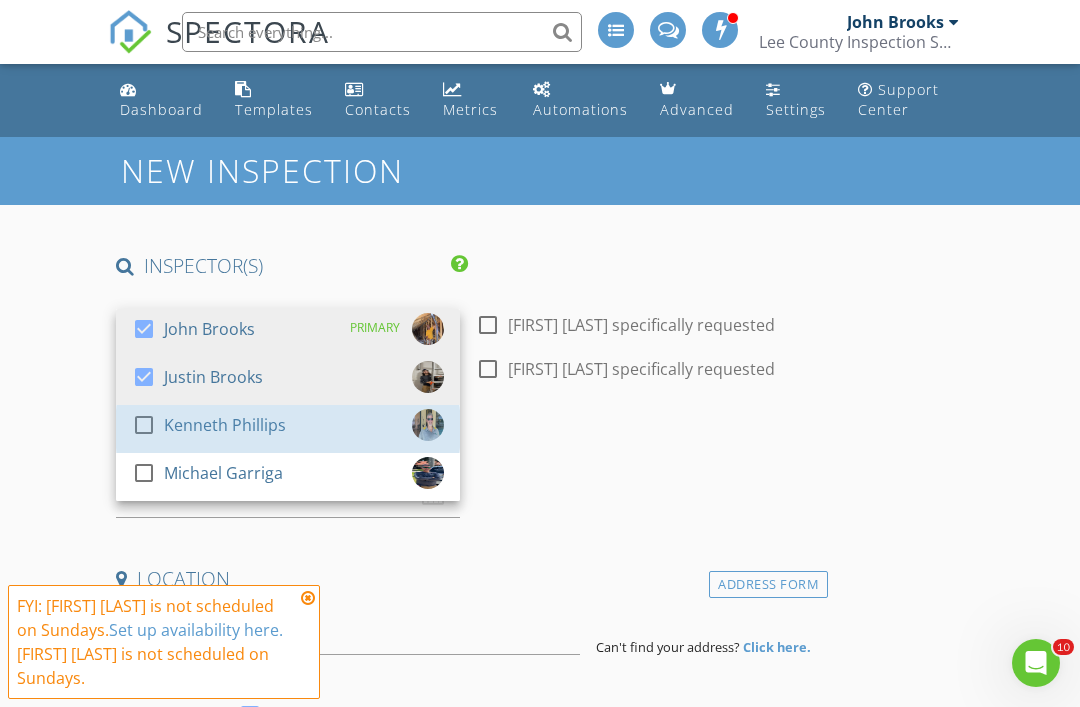click on "Kenneth Phillips" at bounding box center (225, 425) 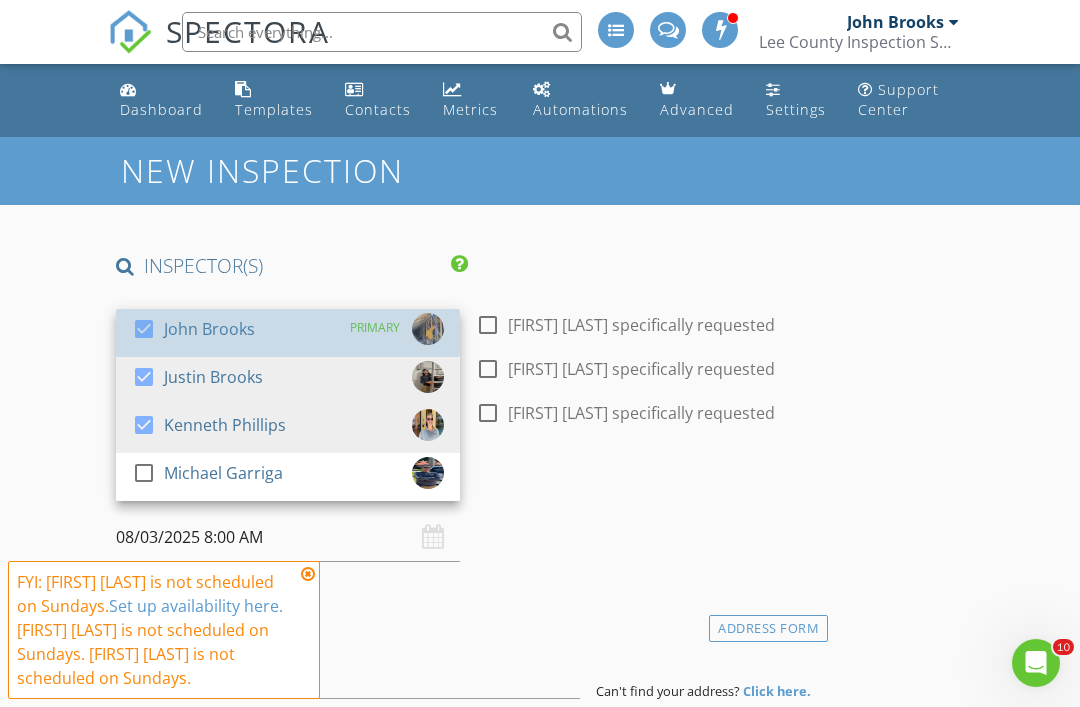 click on "check_box   John Brooks   PRIMARY" at bounding box center (288, 333) 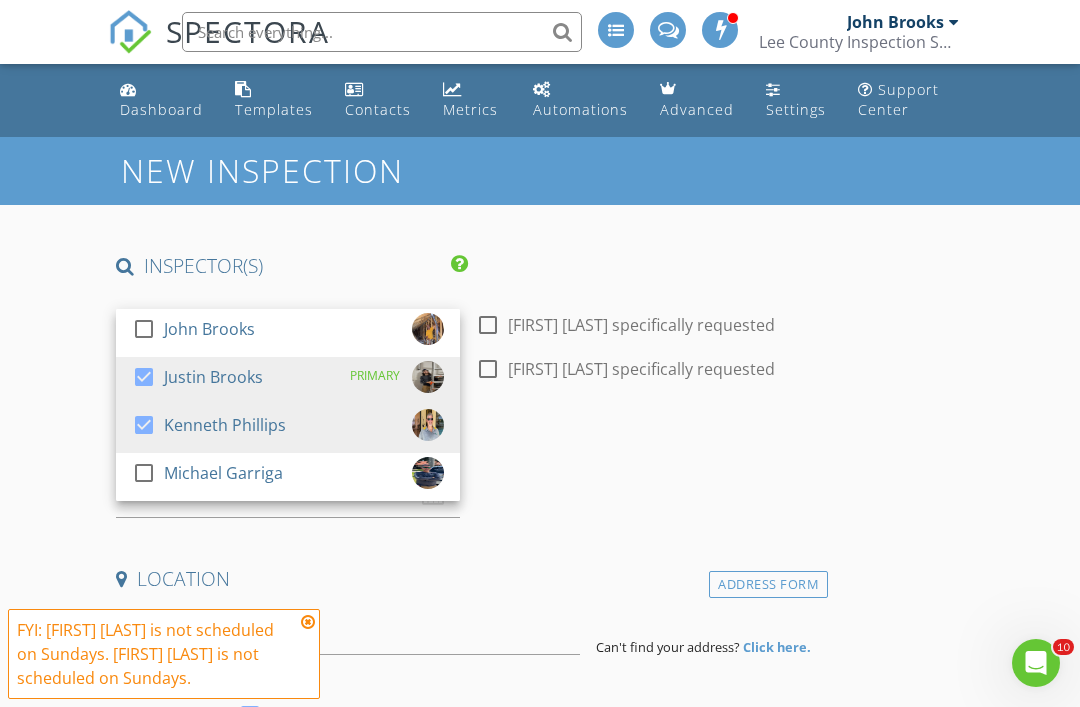 click on "Date/Time" at bounding box center [468, 449] 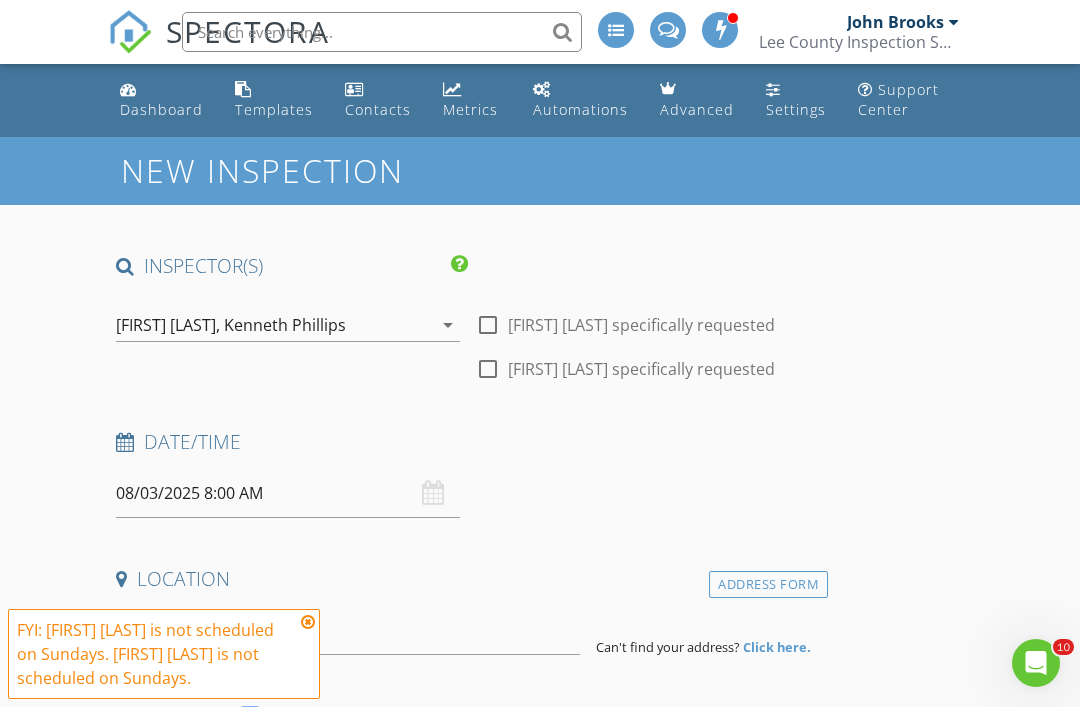 click on "08/03/2025 8:00 AM" at bounding box center [288, 493] 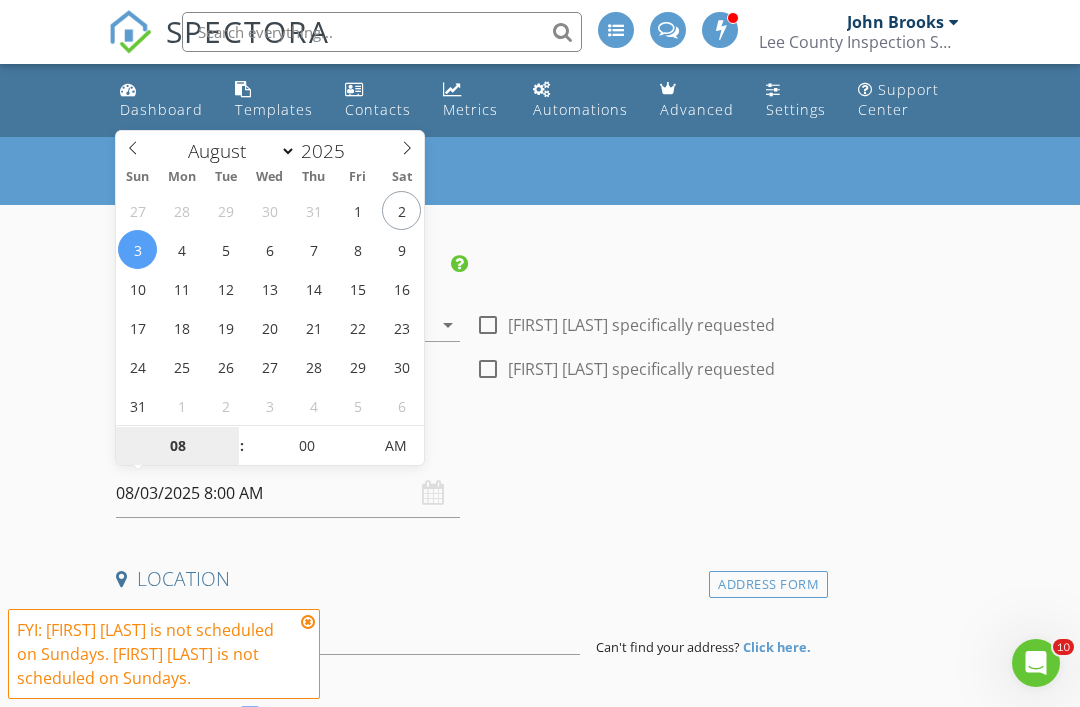 click on "08" at bounding box center (177, 447) 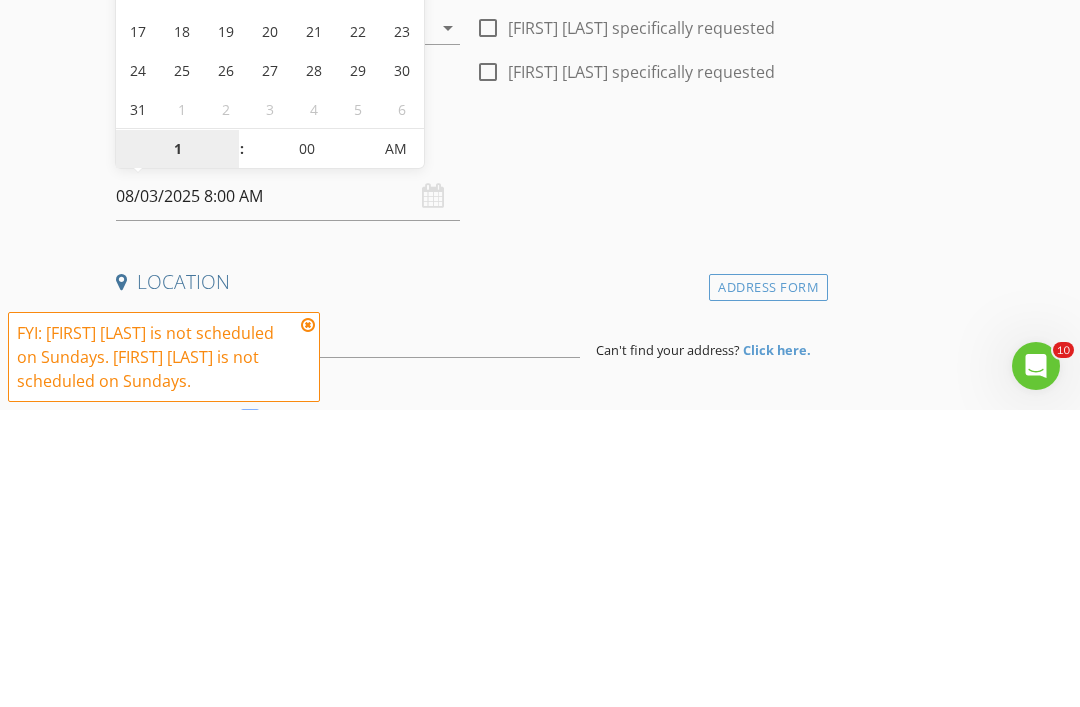 type on "10" 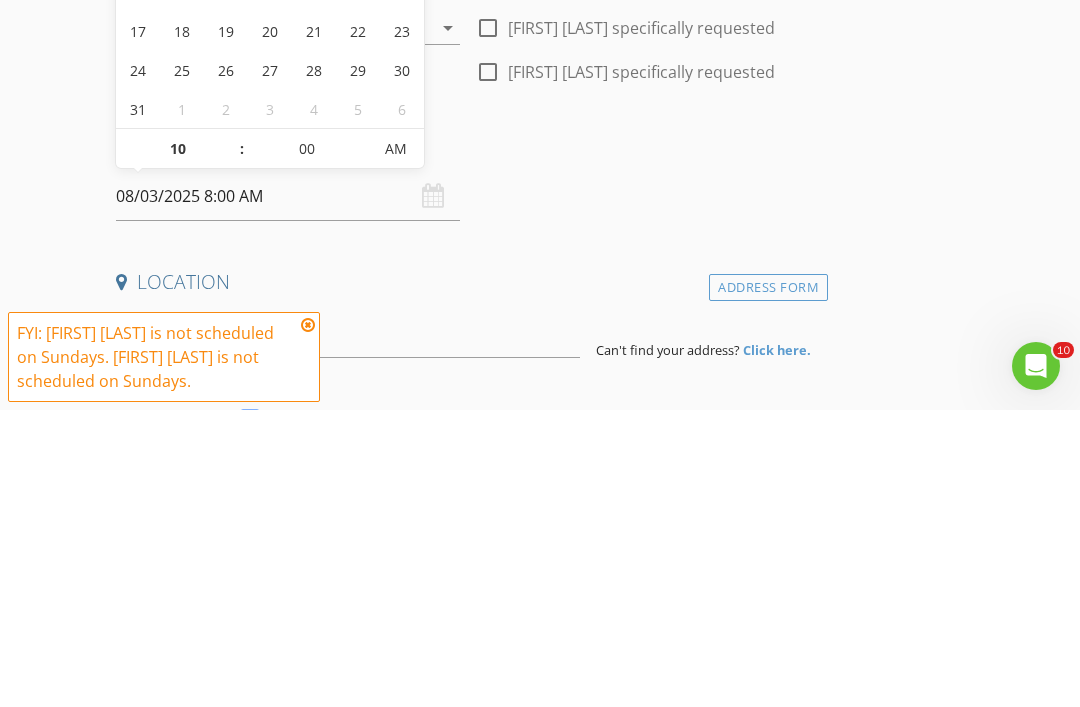 type on "08/03/2025 10:00 AM" 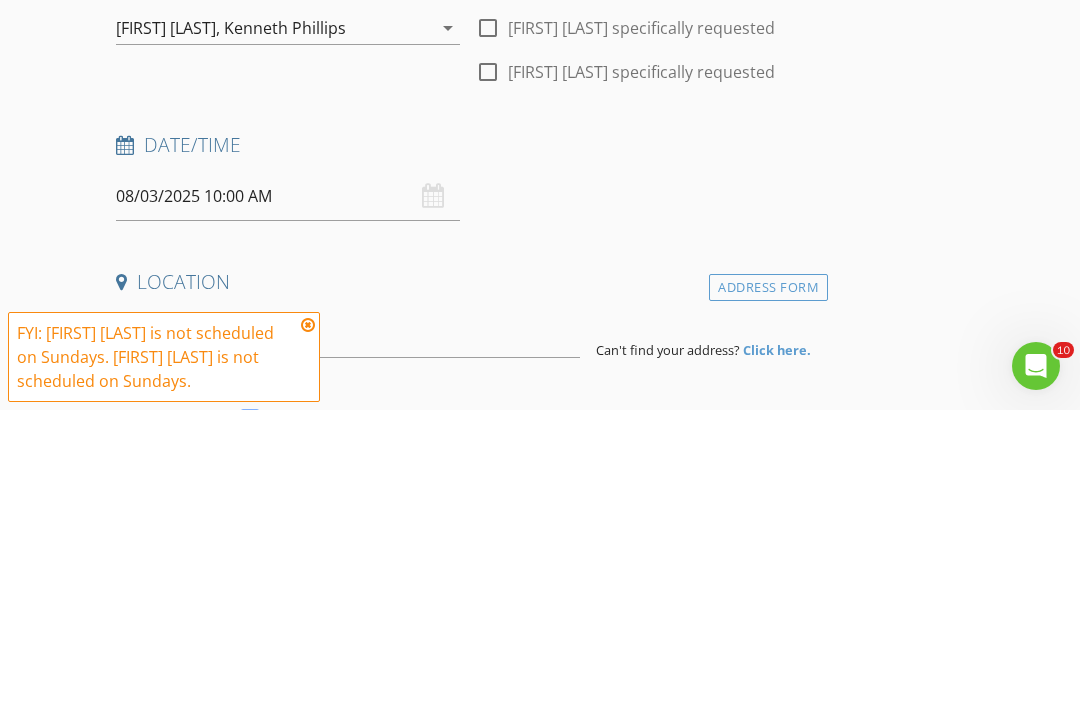 scroll, scrollTop: 297, scrollLeft: 0, axis: vertical 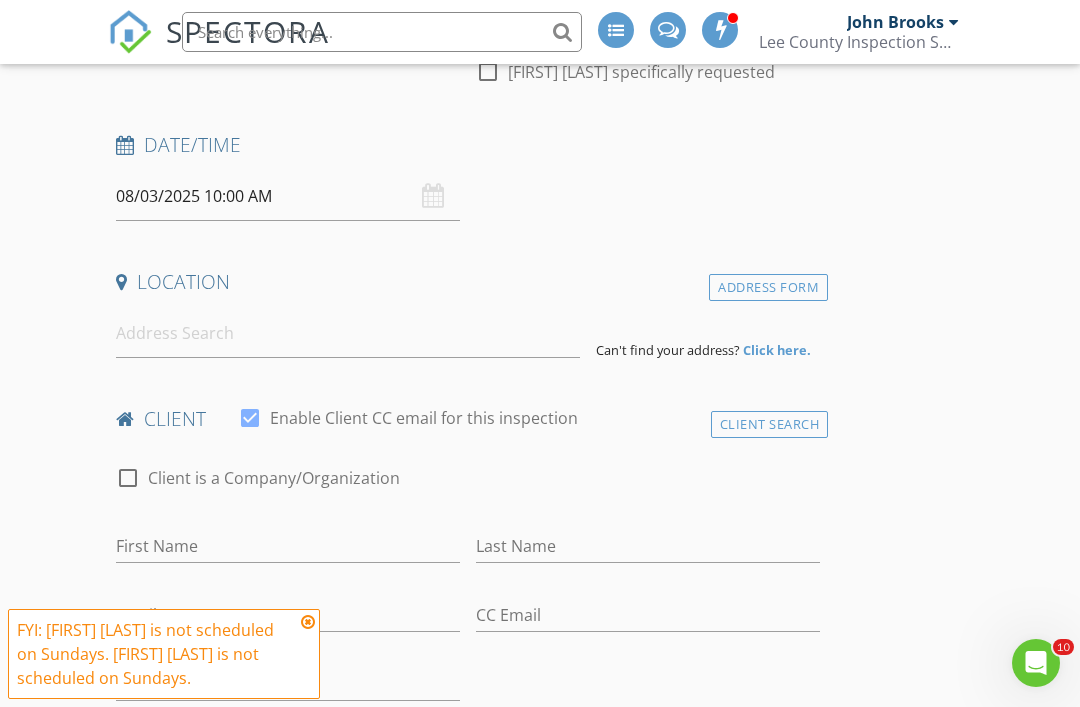 click on "Date/Time
08/03/2025 10:00 AM" at bounding box center (468, 176) 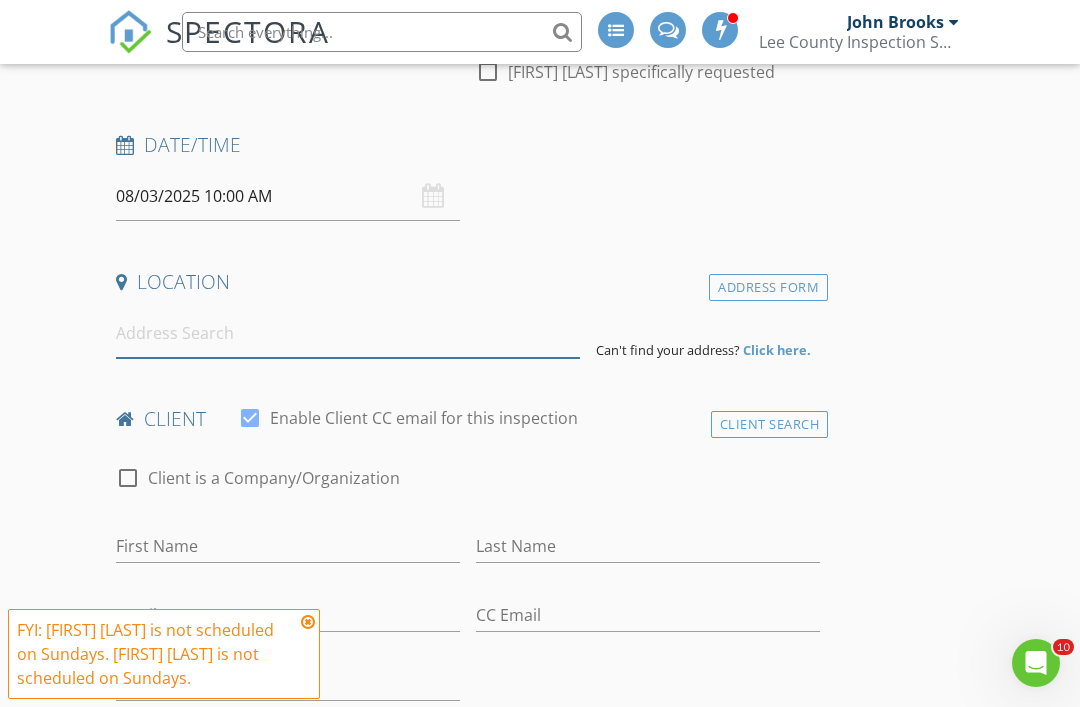 click at bounding box center (348, 333) 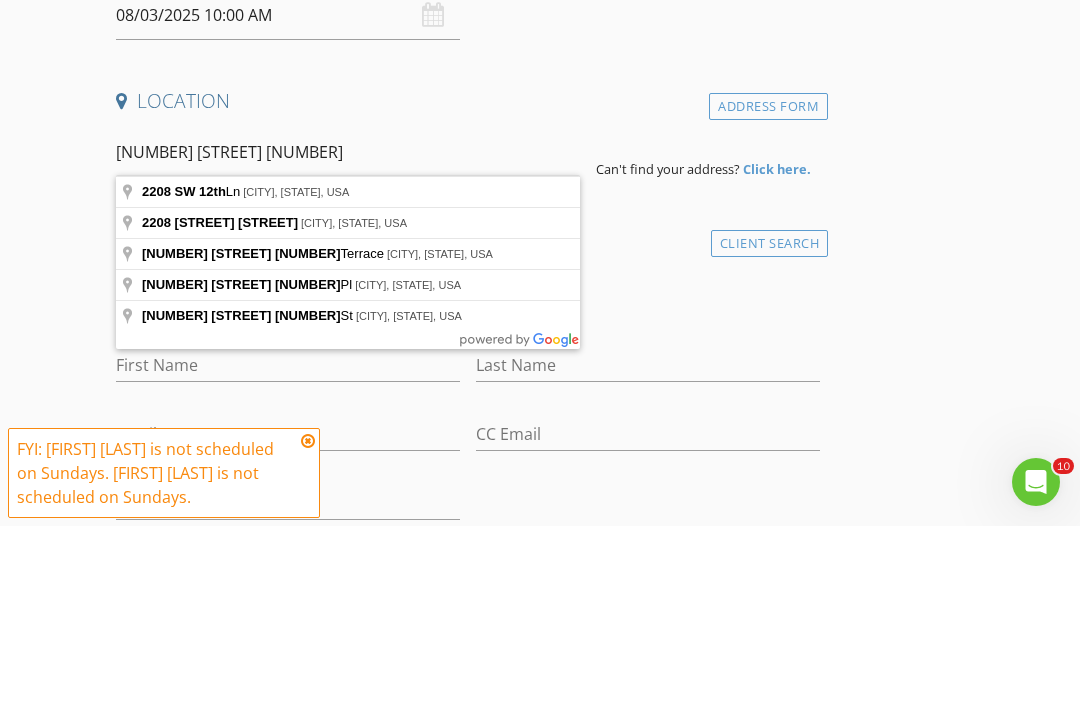 type on "2208 SW 12th Ln, Cape Coral, FL, USA" 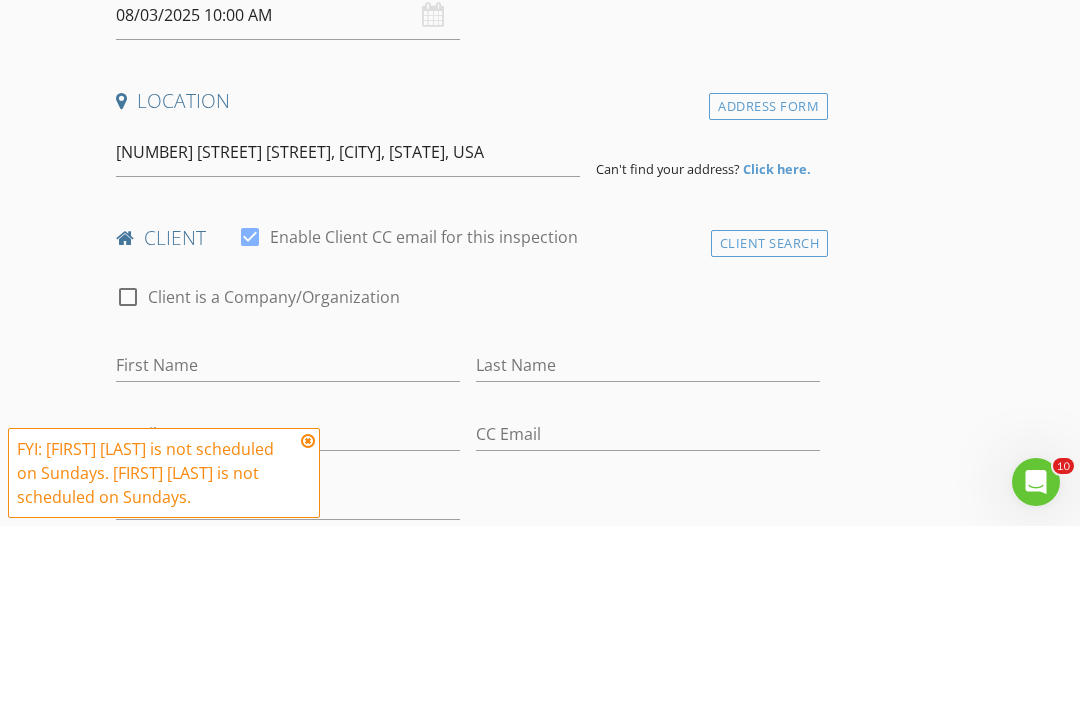 scroll, scrollTop: 478, scrollLeft: 0, axis: vertical 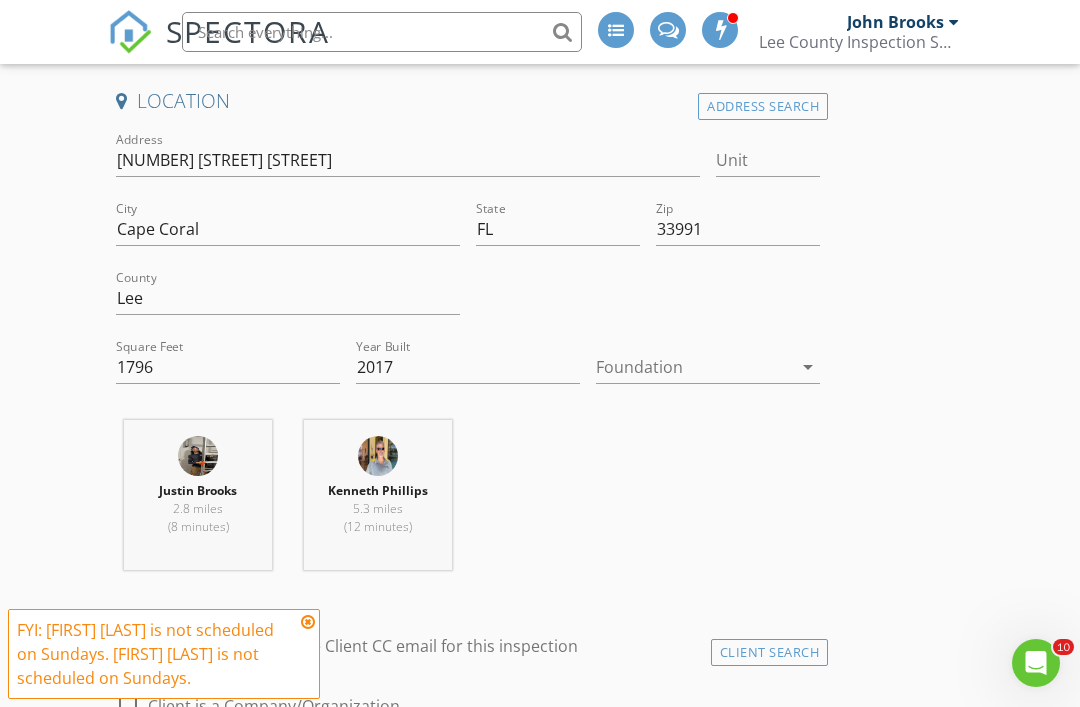 click on "arrow_drop_down" at bounding box center (808, 367) 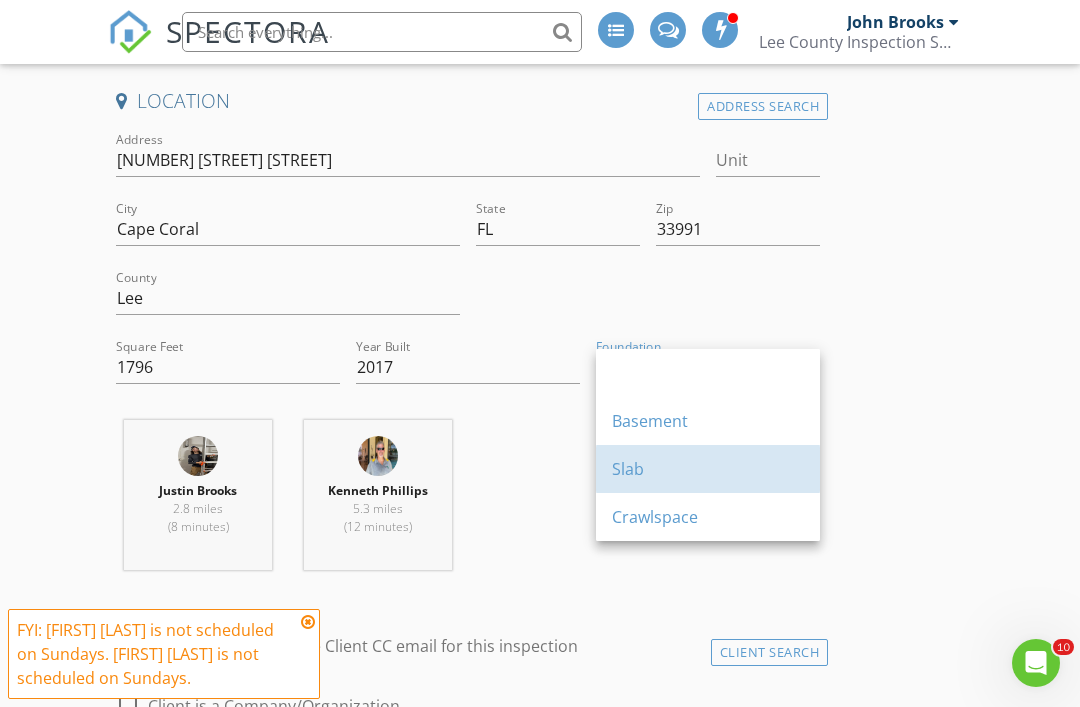 click on "Slab" at bounding box center [708, 469] 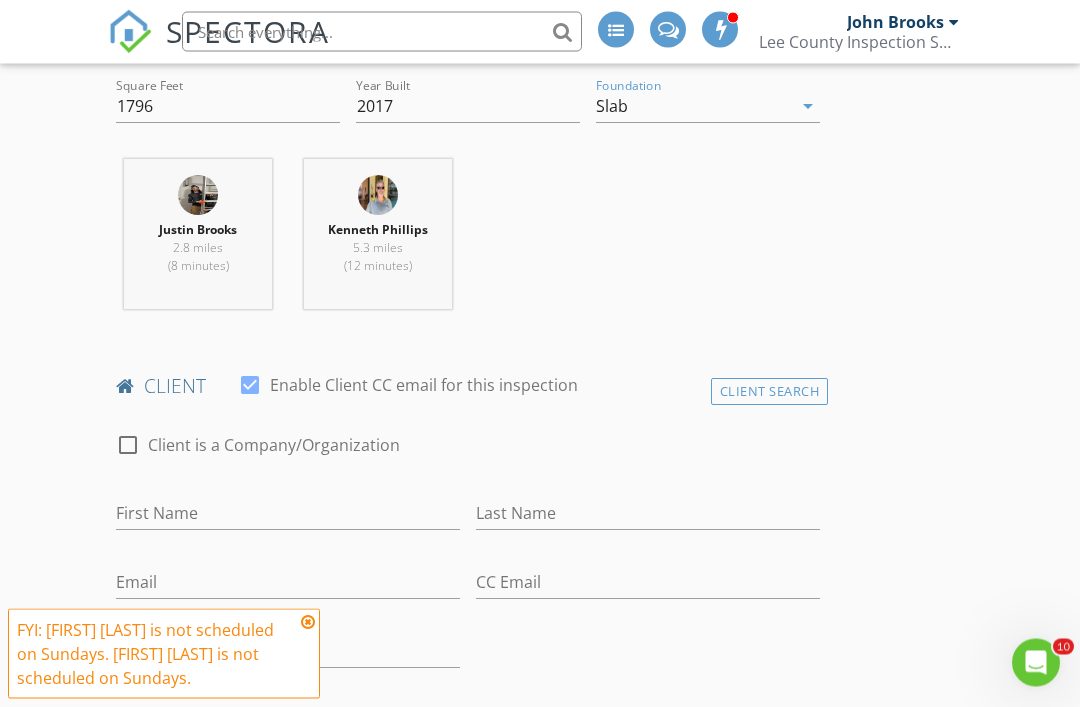 click at bounding box center [308, 622] 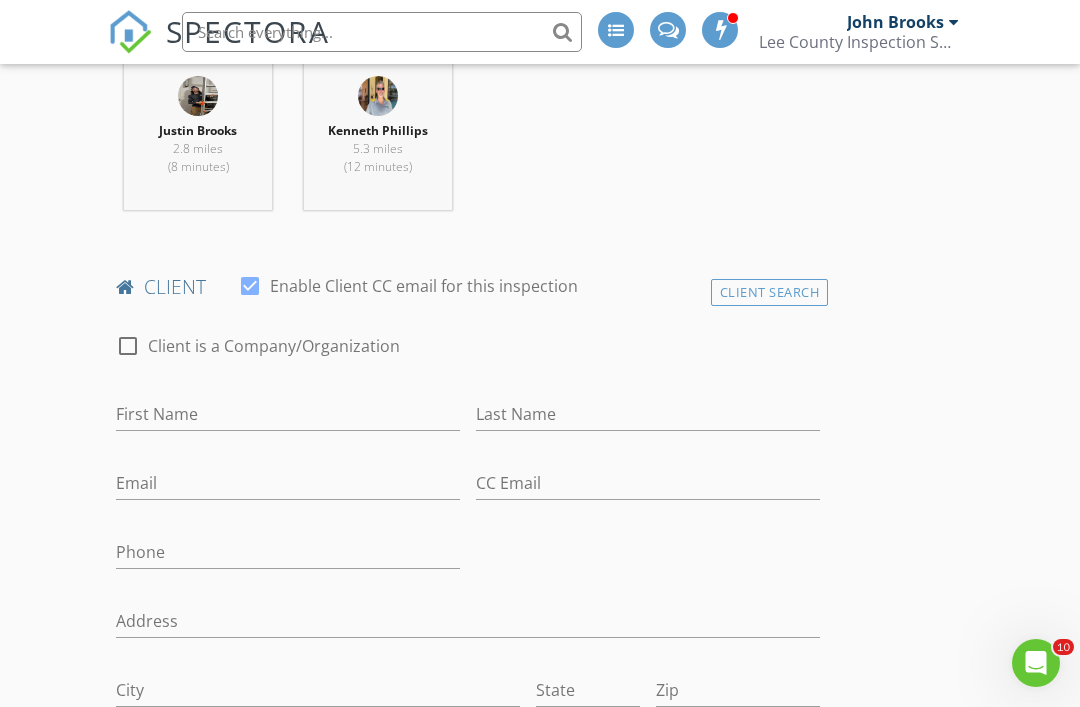 scroll, scrollTop: 859, scrollLeft: 0, axis: vertical 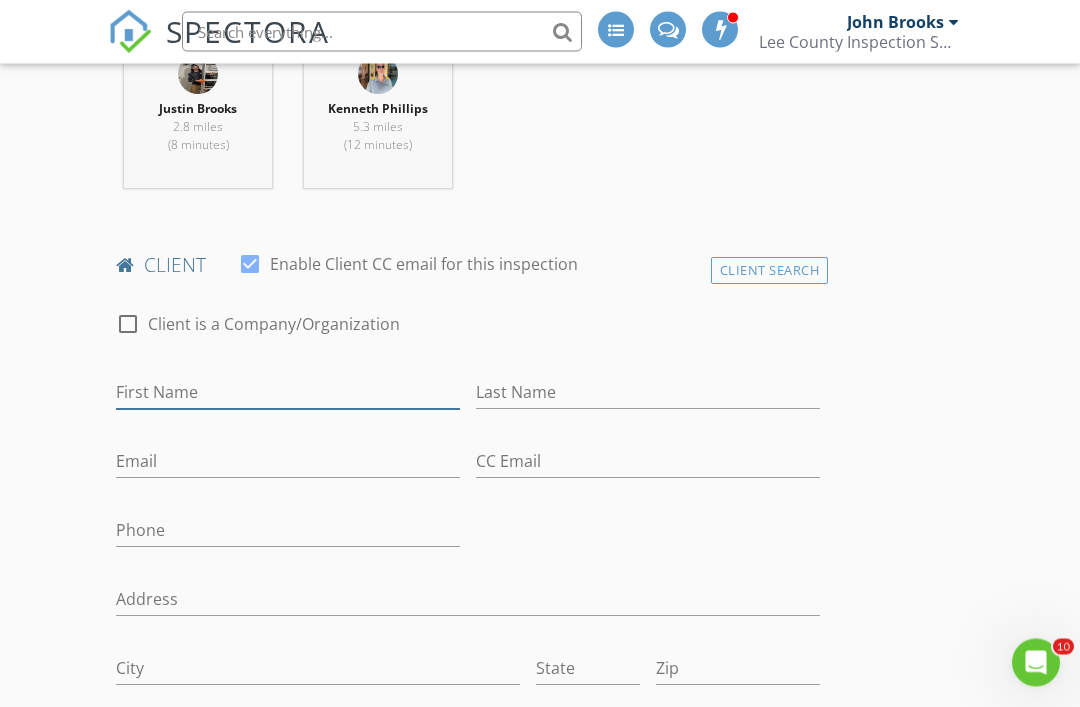 click on "First Name" at bounding box center [288, 393] 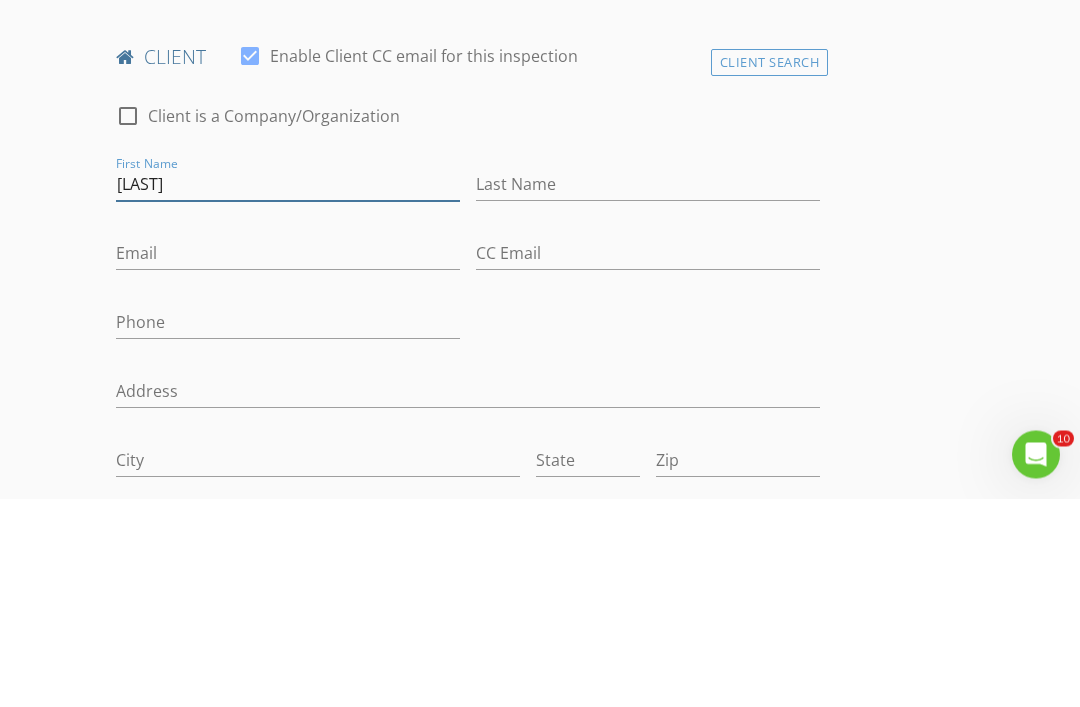 type on "[FIRST]" 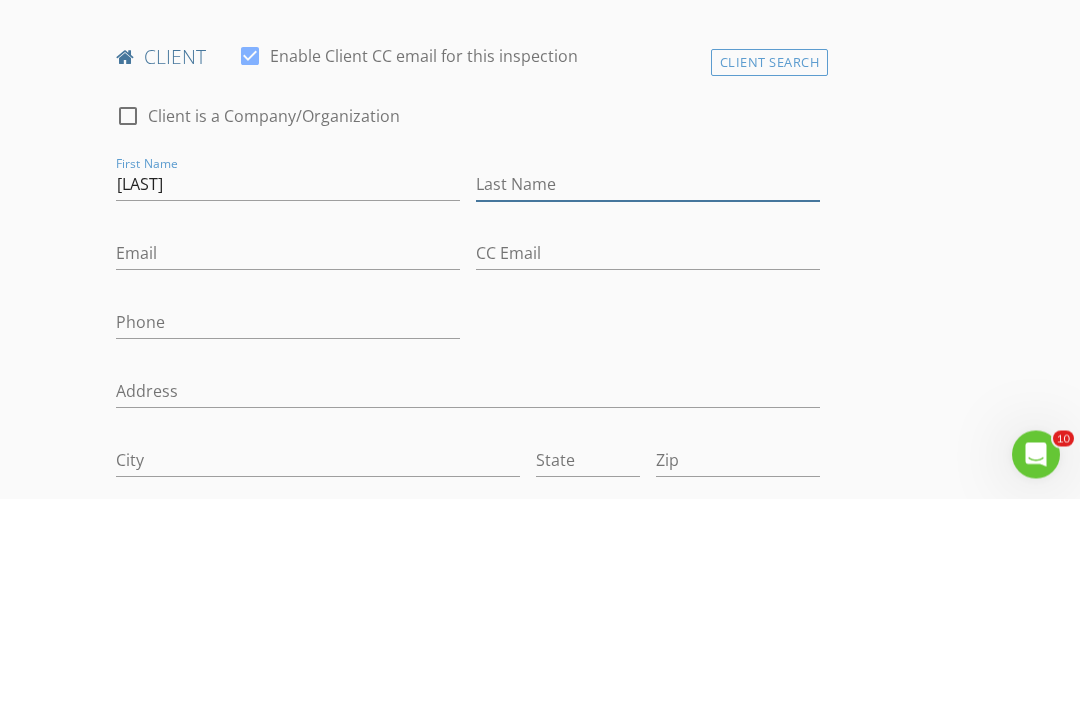 click on "Last Name" at bounding box center (648, 393) 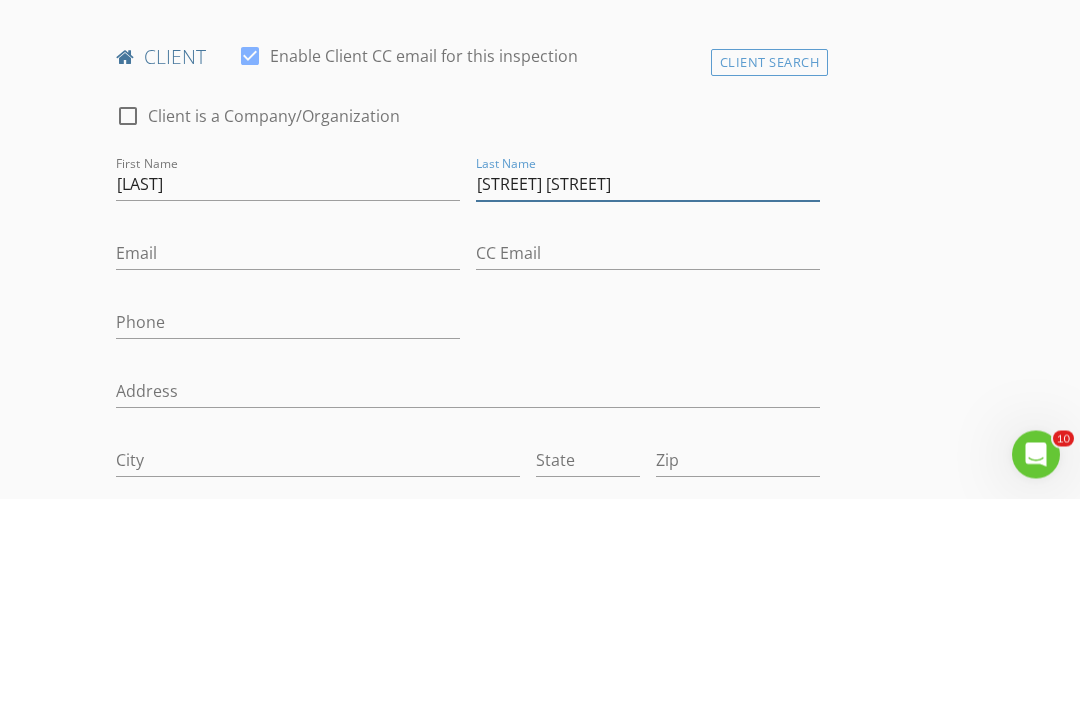 type on "[LAST]" 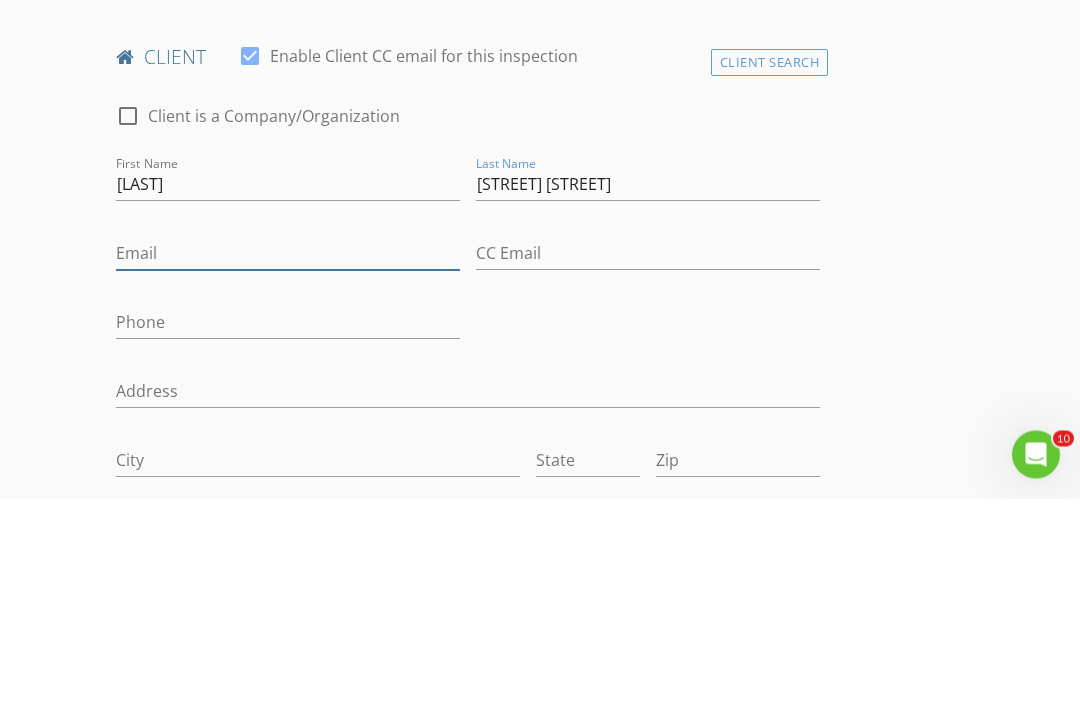 click on "Email" at bounding box center (288, 462) 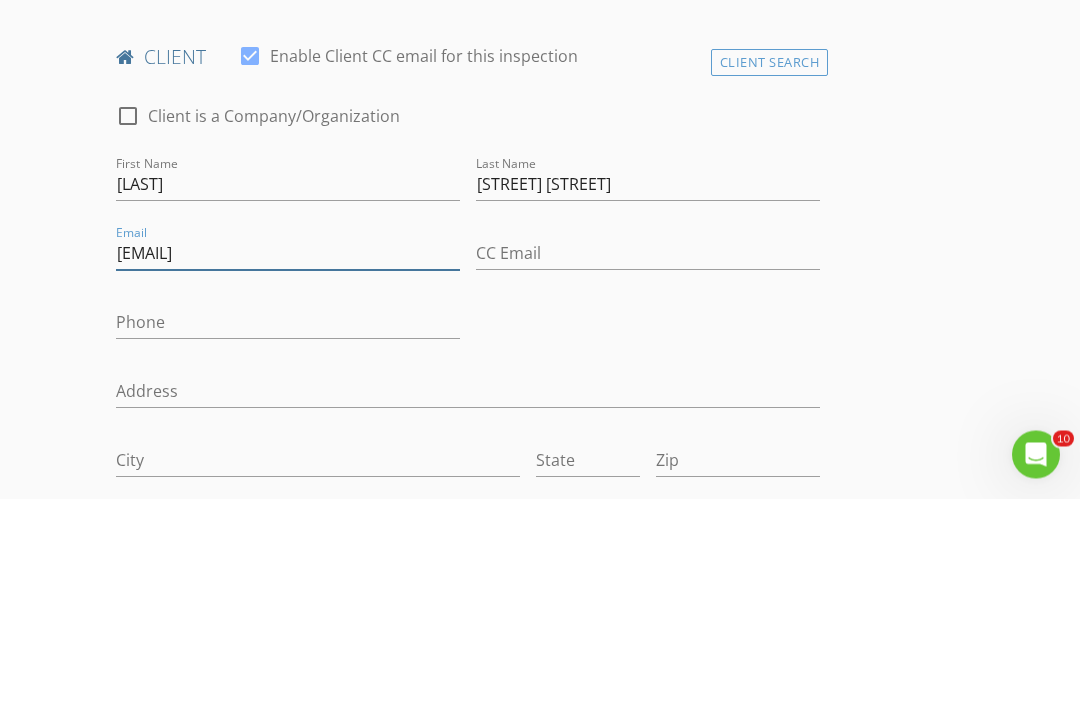 type on "Carady33@gmail.com" 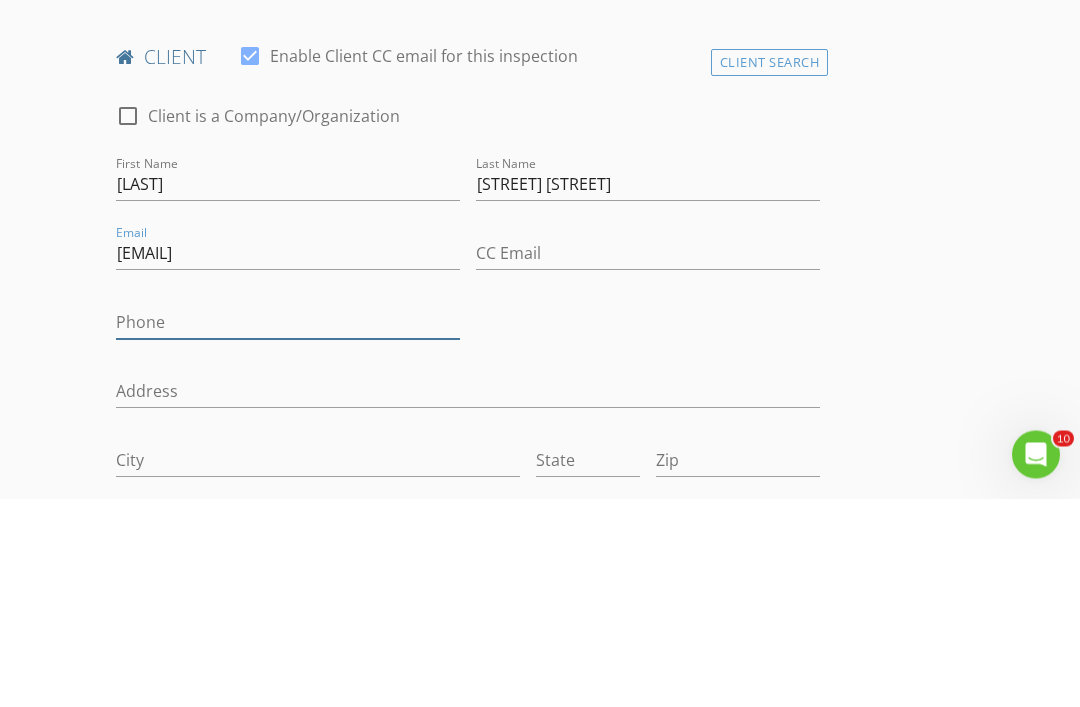 click on "Phone" at bounding box center [288, 531] 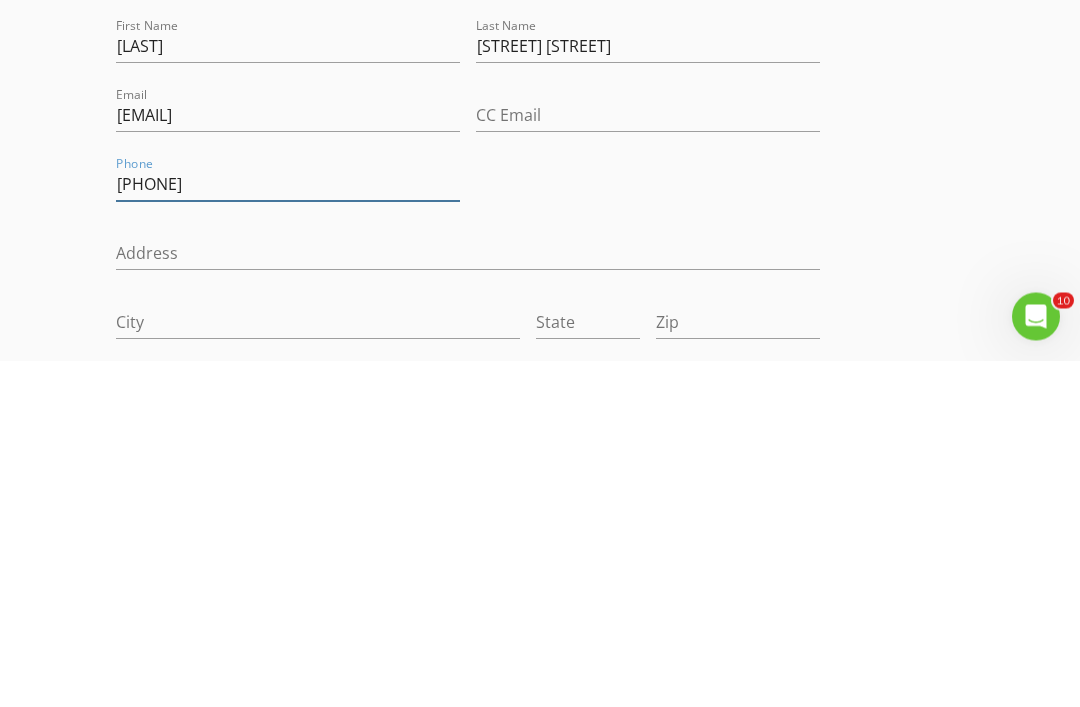 type on "[PHONE]" 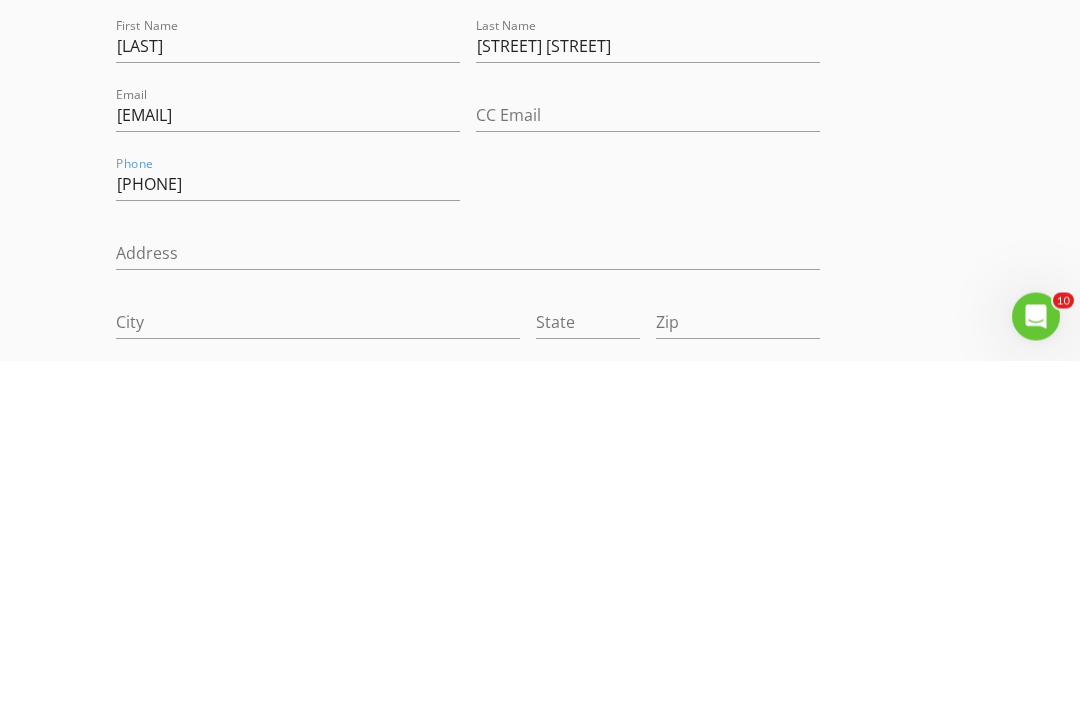 click on "INSPECTOR(S)
check_box_outline_blank   John Brooks     check_box   Justin Brooks   PRIMARY   check_box   Kenneth Phillips     check_box_outline_blank   Michael Garriga     Justin Brooks,  Kenneth Phillips arrow_drop_down   check_box_outline_blank Justin Brooks specifically requested check_box_outline_blank Kenneth Phillips specifically requested
Date/Time
08/03/2025 10:00 AM
Location
Address Search       Address 2208 SW 12th Ln   Unit   City Cape Coral   State FL   Zip 33991   County Lee     Square Feet 1796   Year Built 2017   Foundation Slab arrow_drop_down     Justin Brooks     2.8 miles     (8 minutes)         Kenneth Phillips     5.3 miles     (12 minutes)
client
check_box Enable Client CC email for this inspection   Client Search     check_box_outline_blank Client is a Company/Organization     First Name Caraphael   Last Name St Fluer   Email" at bounding box center (540, 1405) 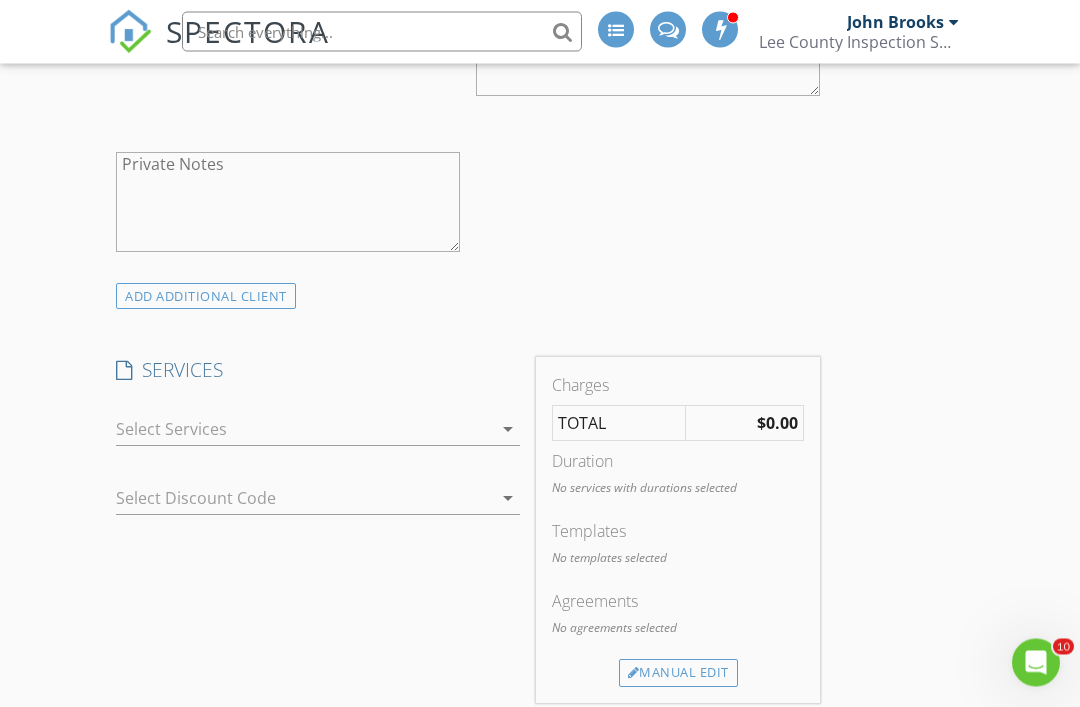 scroll, scrollTop: 1618, scrollLeft: 0, axis: vertical 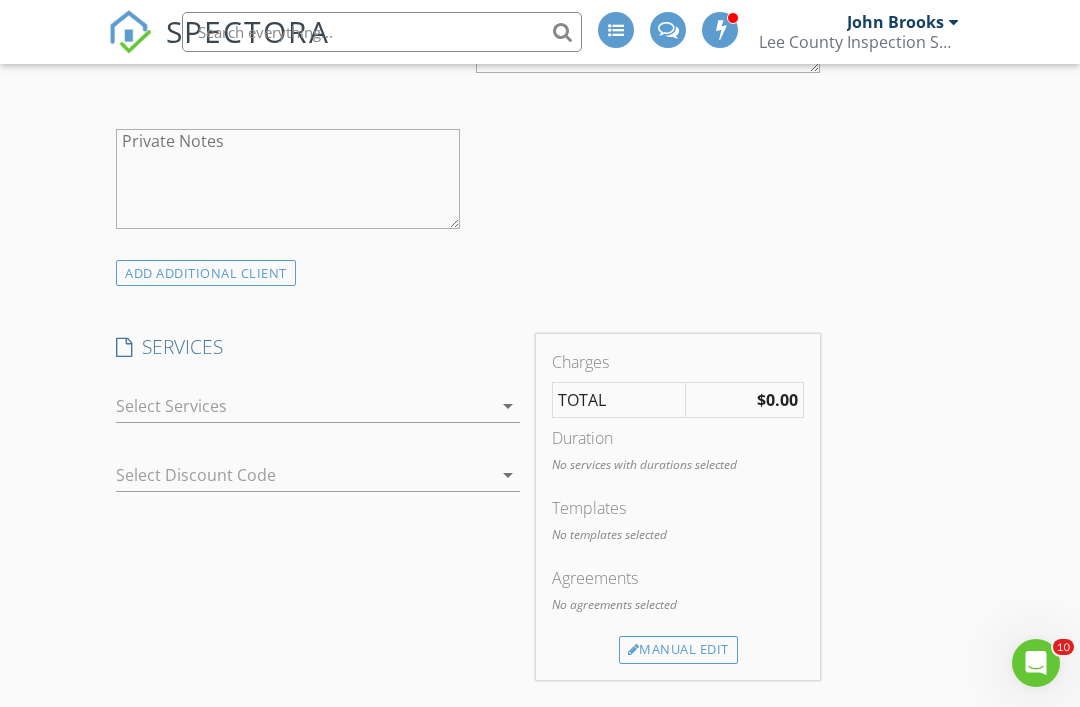 click on "arrow_drop_down" at bounding box center [508, 406] 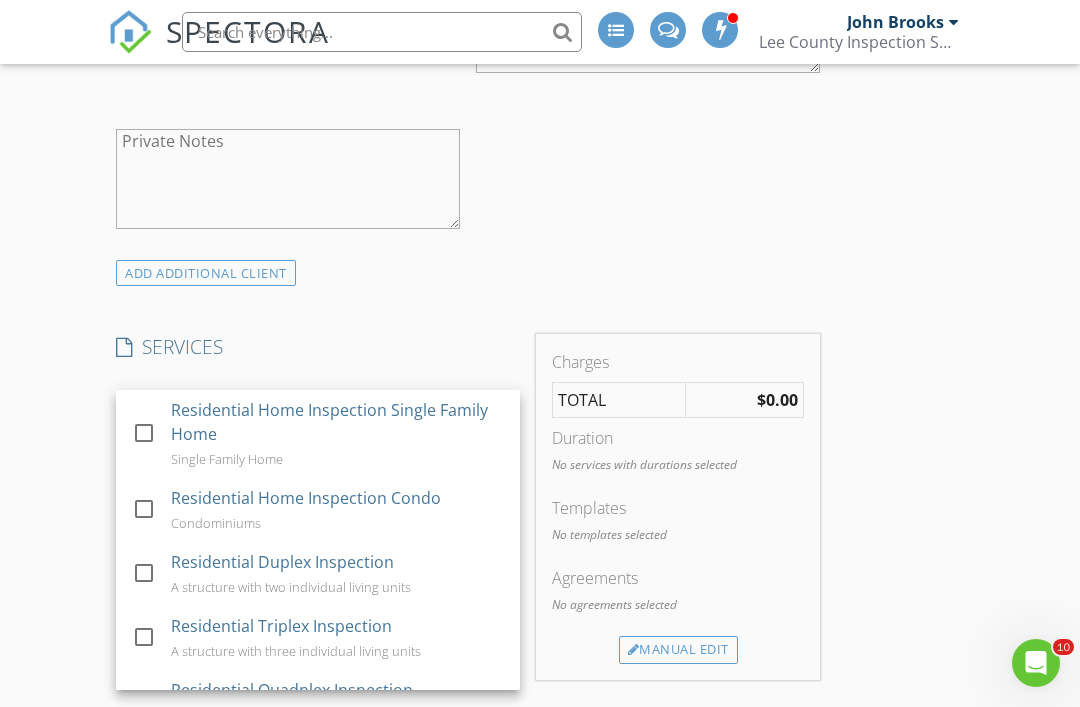 click on "Residential Home Inspection Single Family Home" at bounding box center (337, 422) 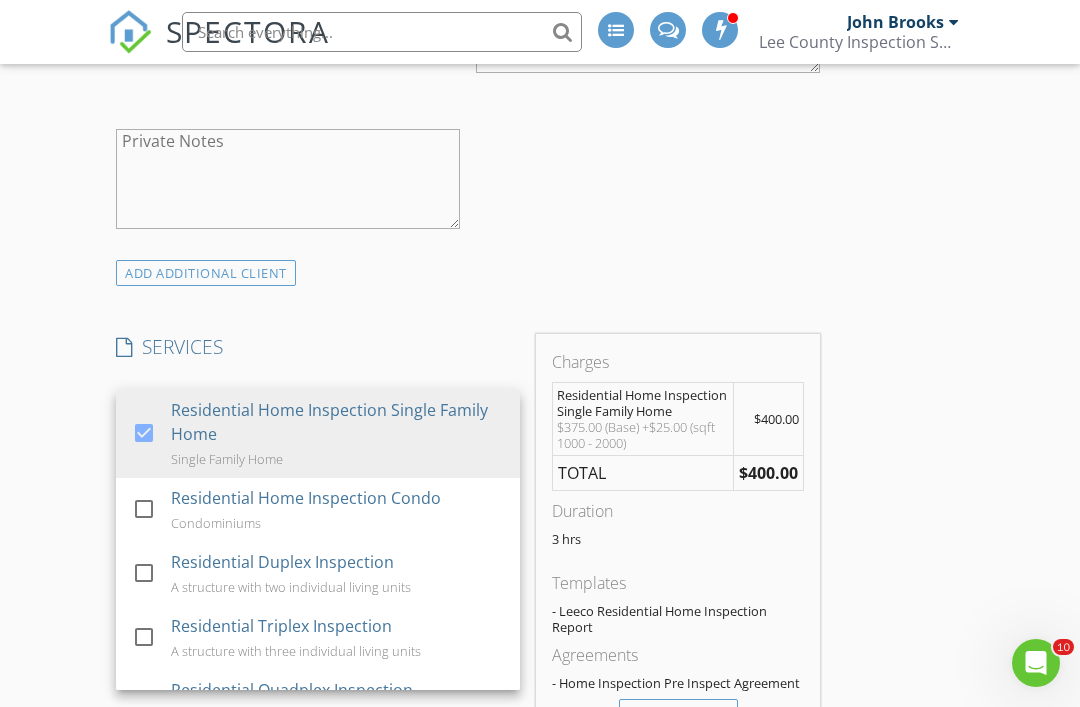 click on "New Inspection
INSPECTOR(S)
check_box_outline_blank   John Brooks     check_box   Justin Brooks   PRIMARY   check_box   Kenneth Phillips     check_box_outline_blank   Michael Garriga     Justin Brooks,  Kenneth Phillips arrow_drop_down   check_box_outline_blank Justin Brooks specifically requested check_box_outline_blank Kenneth Phillips specifically requested
Date/Time
08/03/2025 10:00 AM
Location
Address Search       Address 2208 SW 12th Ln   Unit   City Cape Coral   State FL   Zip 33991   County Lee     Square Feet 1796   Year Built 2017   Foundation Slab arrow_drop_down     Justin Brooks     2.8 miles     (8 minutes)         Kenneth Phillips     5.3 miles     (12 minutes)
client
check_box Enable Client CC email for this inspection   Client Search     check_box_outline_blank Client is a Company/Organization     First Name Caraphael   Last Name" at bounding box center [540, 643] 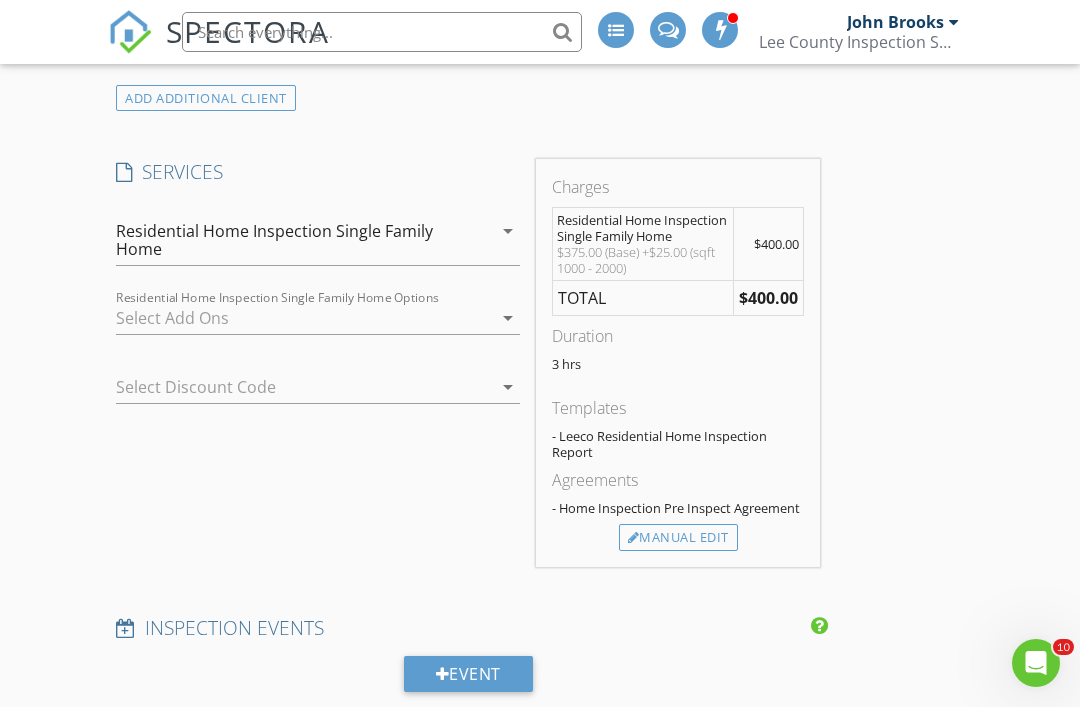 scroll, scrollTop: 1794, scrollLeft: 0, axis: vertical 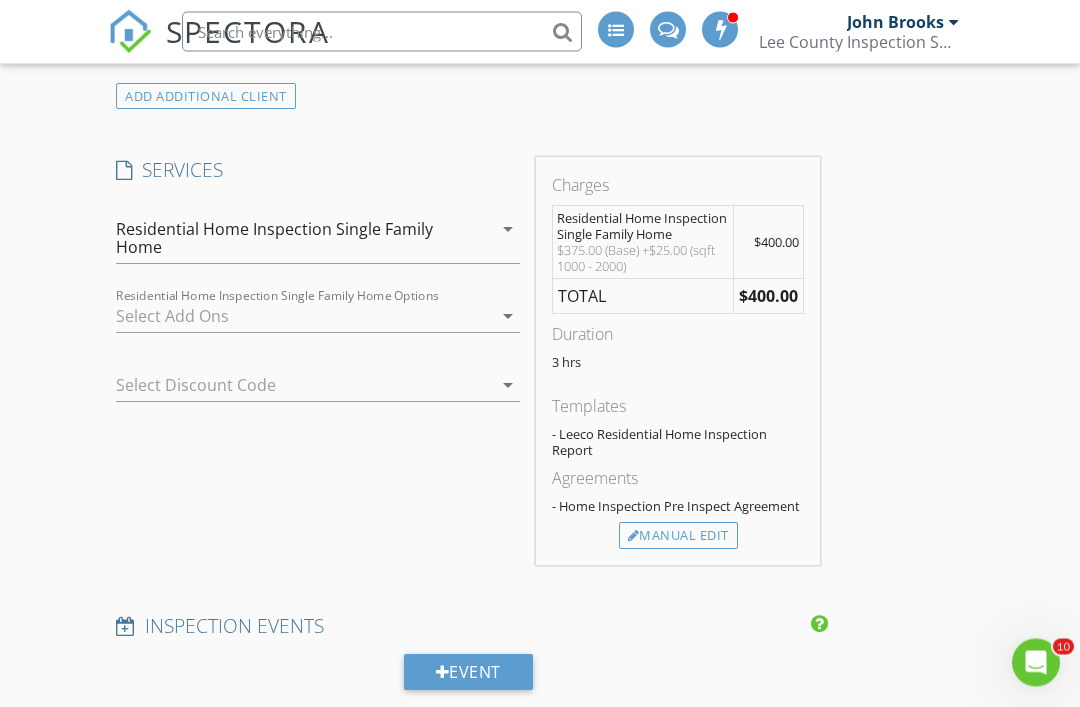 click on "arrow_drop_down" at bounding box center (506, 317) 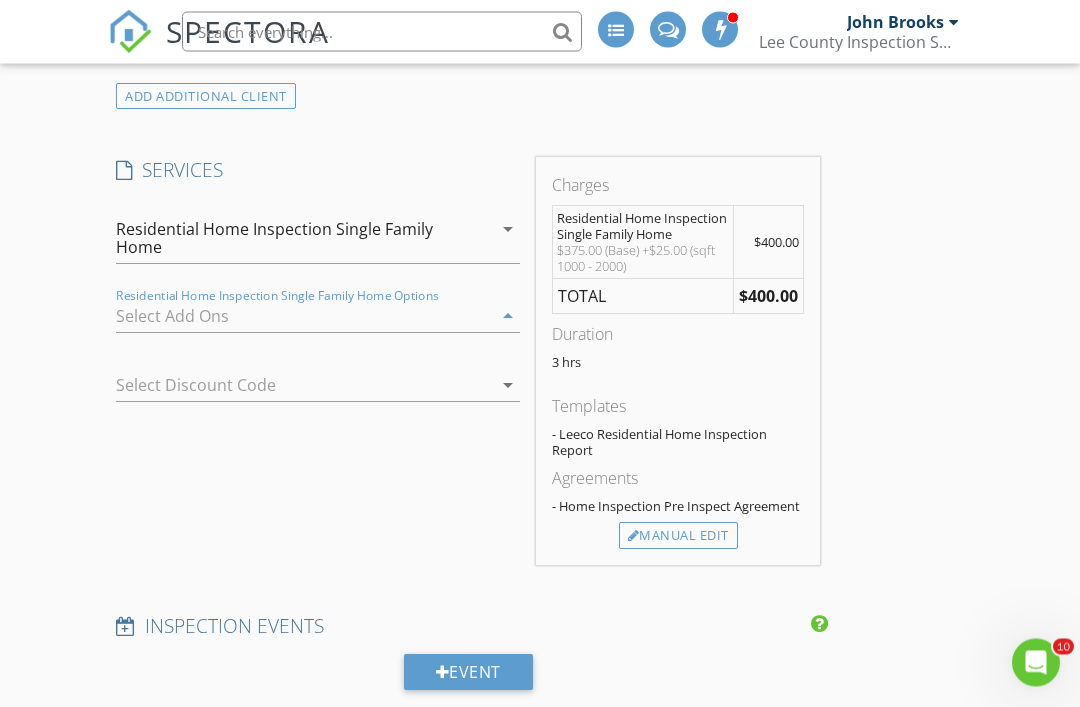 scroll, scrollTop: 1795, scrollLeft: 0, axis: vertical 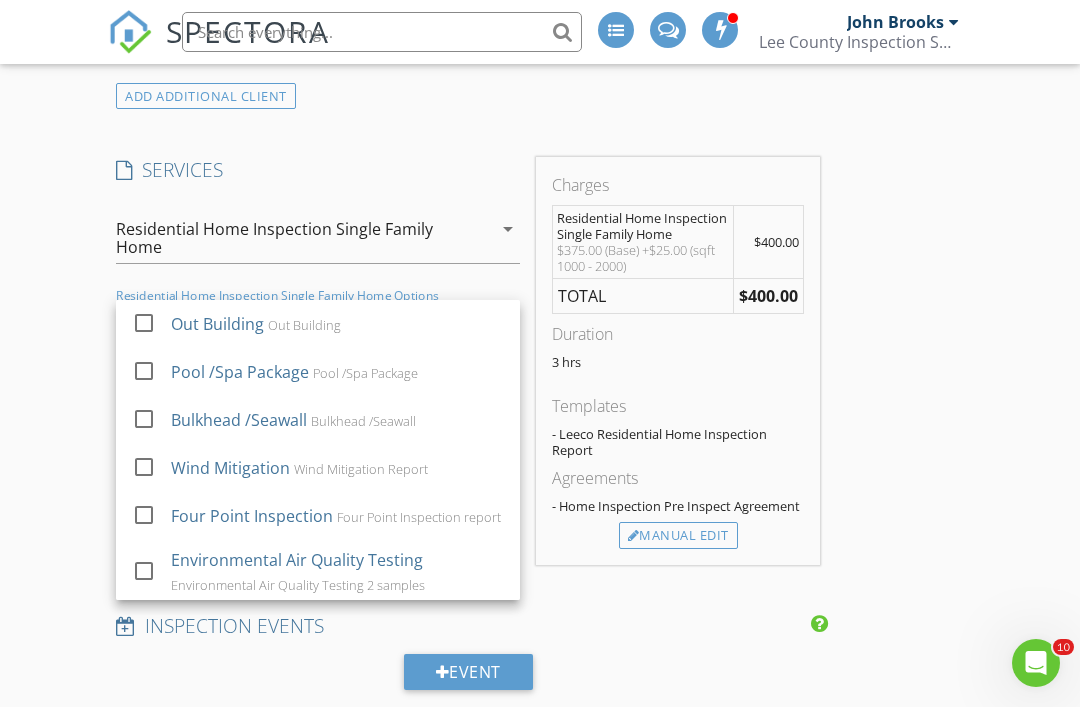click on "Pool /Spa Package   Pool /Spa Package" at bounding box center (337, 372) 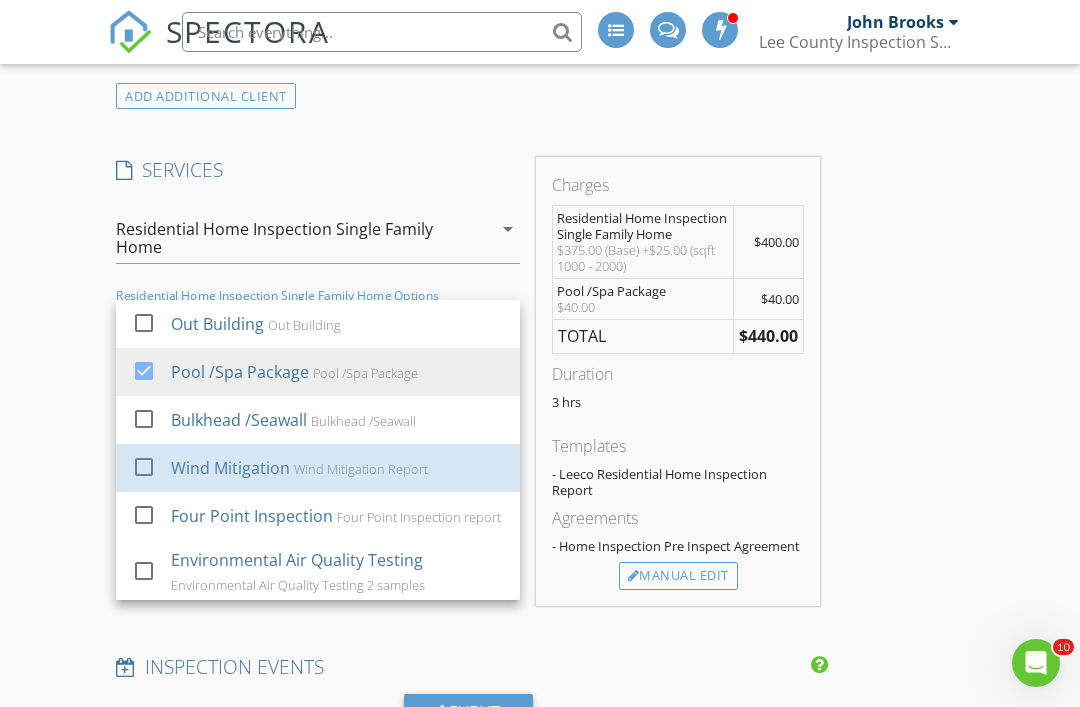 click on "Wind Mitigation Report" at bounding box center [361, 469] 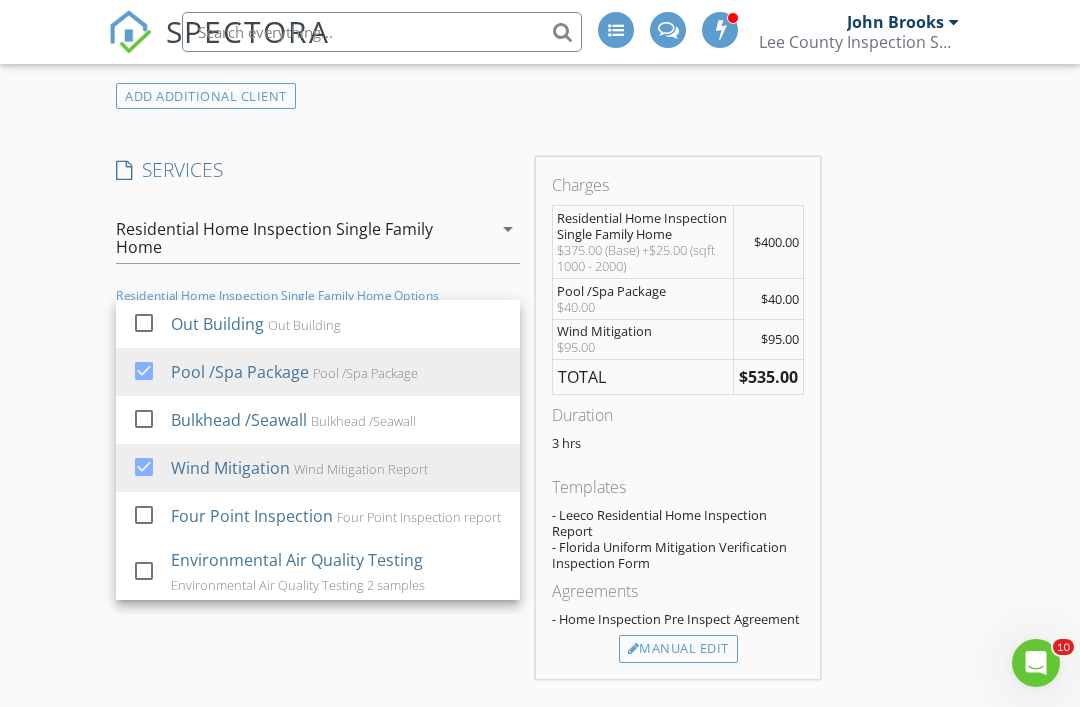 click on "INSPECTOR(S)
check_box_outline_blank   John Brooks     check_box   Justin Brooks   PRIMARY   check_box   Kenneth Phillips     check_box_outline_blank   Michael Garriga     Justin Brooks,  Kenneth Phillips arrow_drop_down   check_box_outline_blank Justin Brooks specifically requested check_box_outline_blank Kenneth Phillips specifically requested
Date/Time
08/03/2025 10:00 AM
Location
Address Search       Address 2208 SW 12th Ln   Unit   City Cape Coral   State FL   Zip 33991   County Lee     Square Feet 1796   Year Built 2017   Foundation Slab arrow_drop_down     Justin Brooks     2.8 miles     (8 minutes)         Kenneth Phillips     5.3 miles     (12 minutes)
client
check_box Enable Client CC email for this inspection   Client Search     check_box_outline_blank Client is a Company/Organization     First Name Caraphael   Last Name St Fluer   Email" at bounding box center (540, 557) 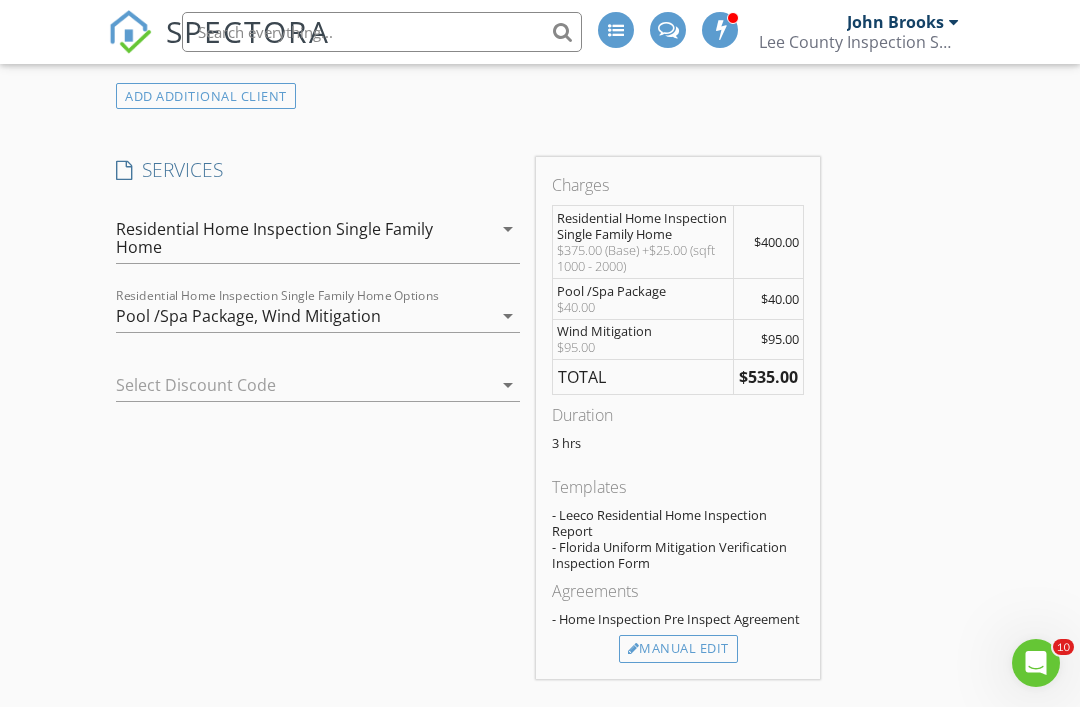 click on "INSPECTOR(S)
check_box_outline_blank   John Brooks     check_box   Justin Brooks   PRIMARY   check_box   Kenneth Phillips     check_box_outline_blank   Michael Garriga     Justin Brooks,  Kenneth Phillips arrow_drop_down   check_box_outline_blank Justin Brooks specifically requested check_box_outline_blank Kenneth Phillips specifically requested
Date/Time
08/03/2025 10:00 AM
Location
Address Search       Address 2208 SW 12th Ln   Unit   City Cape Coral   State FL   Zip 33991   County Lee     Square Feet 1796   Year Built 2017   Foundation Slab arrow_drop_down     Justin Brooks     2.8 miles     (8 minutes)         Kenneth Phillips     5.3 miles     (12 minutes)
client
check_box Enable Client CC email for this inspection   Client Search     check_box_outline_blank Client is a Company/Organization     First Name Caraphael   Last Name St Fluer   Email" at bounding box center [540, 557] 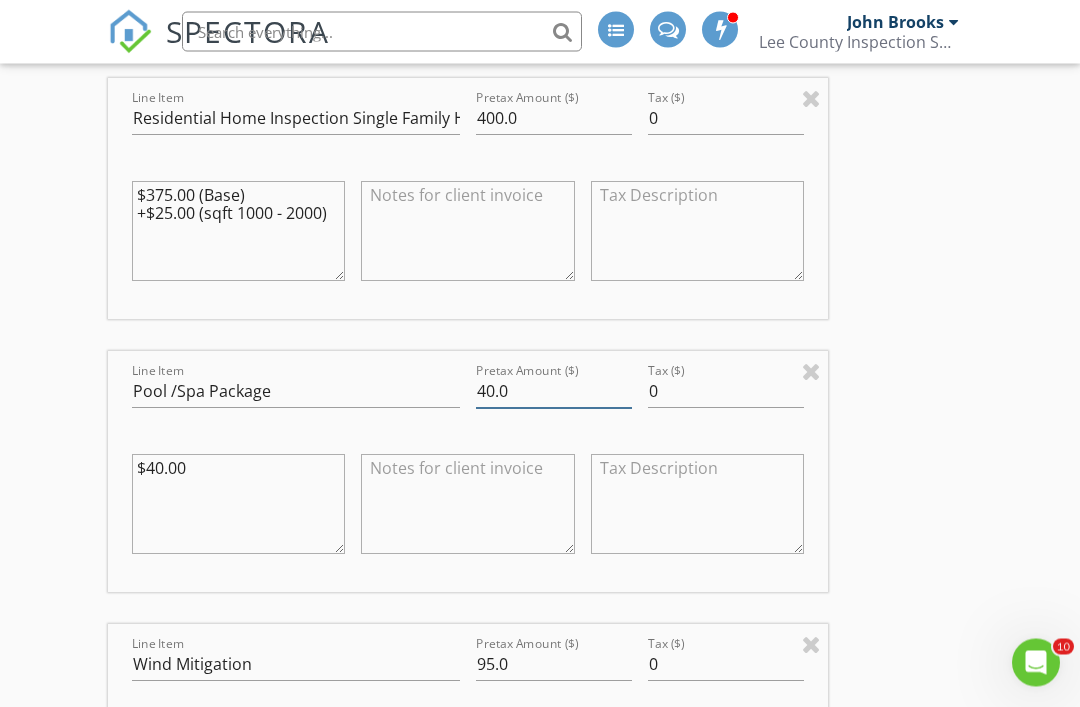 click on "40.0" at bounding box center (554, 392) 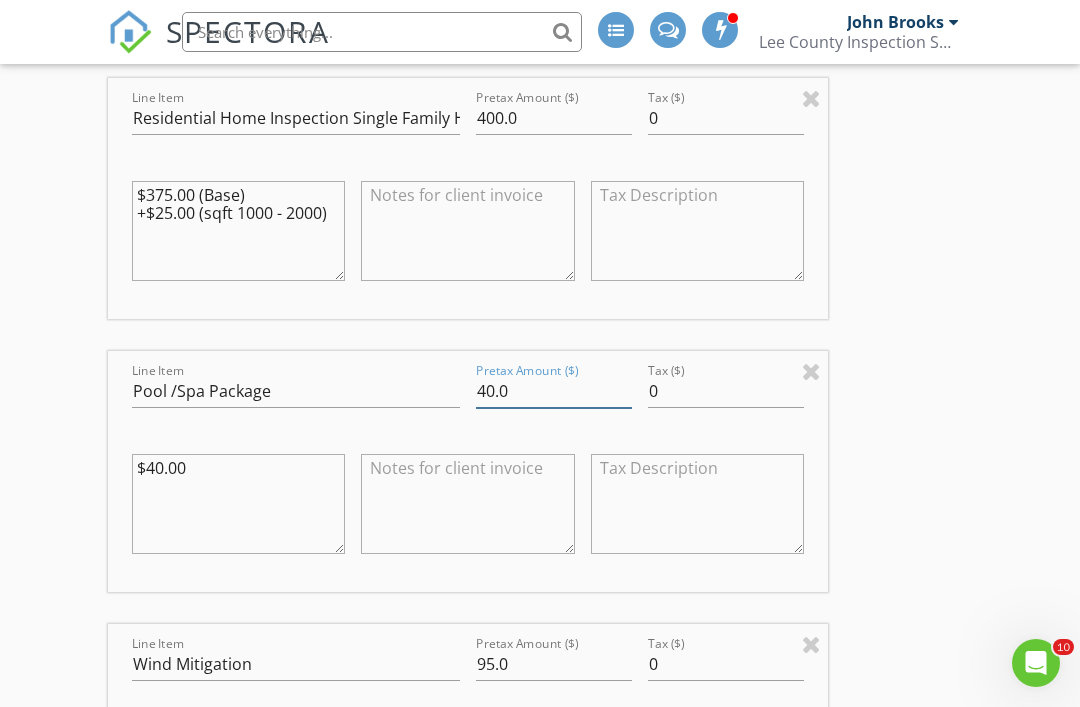 scroll, scrollTop: 2139, scrollLeft: 0, axis: vertical 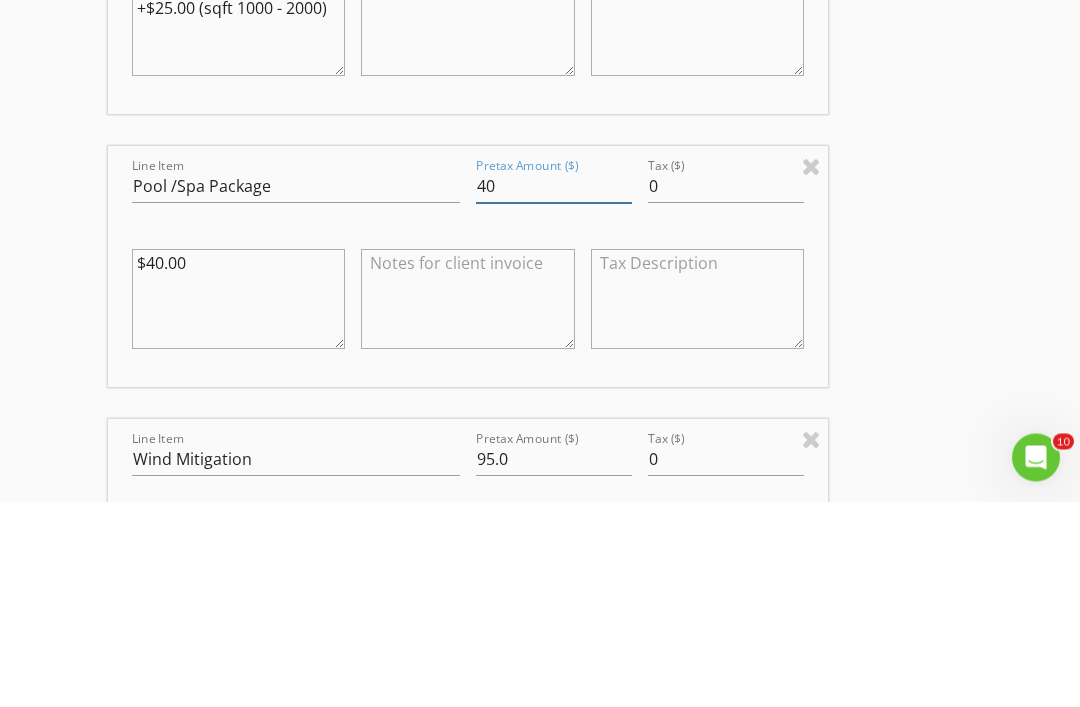type on "4" 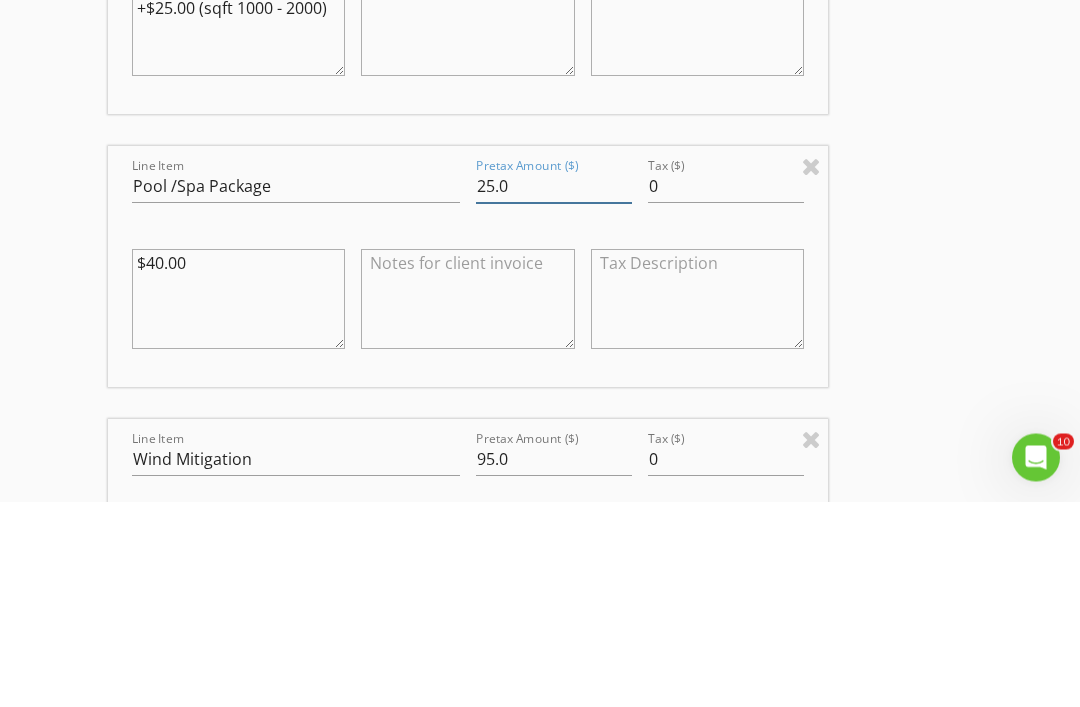 type on "25.0" 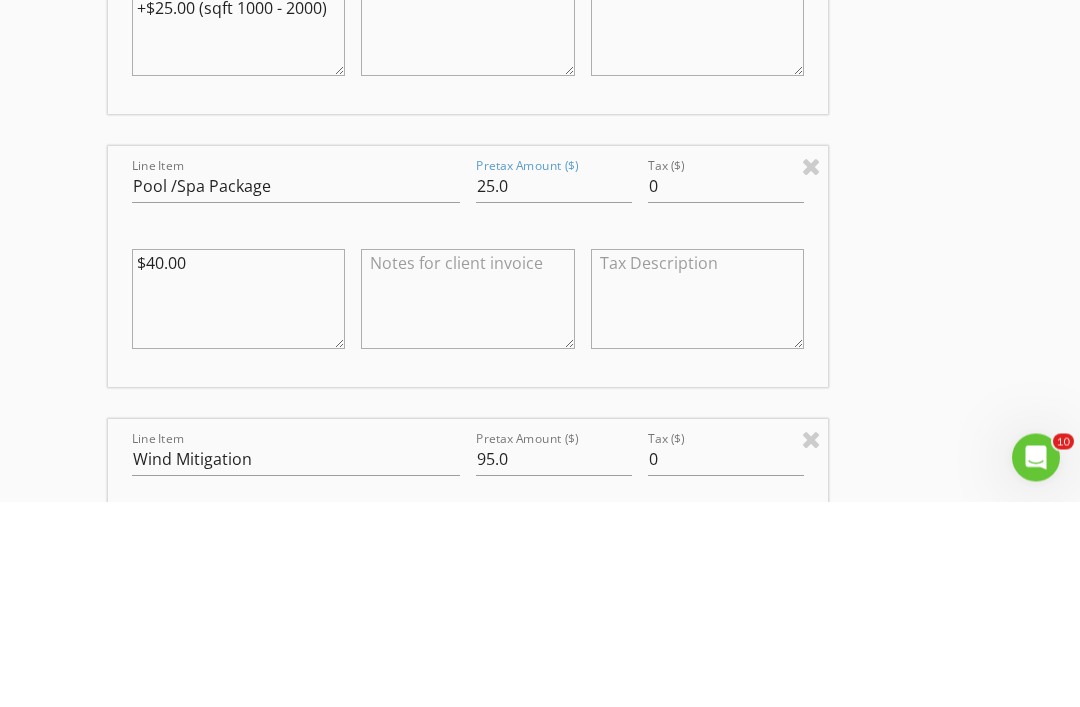 click on "New Inspection
INSPECTOR(S)
check_box_outline_blank   John Brooks     check_box   Justin Brooks   PRIMARY   check_box   Kenneth Phillips     check_box_outline_blank   Michael Garriga     Justin Brooks,  Kenneth Phillips arrow_drop_down   check_box_outline_blank Justin Brooks specifically requested check_box_outline_blank Kenneth Phillips specifically requested
Date/Time
08/03/2025 10:00 AM
Location
Address Search       Address 2208 SW 12th Ln   Unit   City Cape Coral   State FL   Zip 33991   County Lee     Square Feet 1796   Year Built 2017   Foundation Slab arrow_drop_down     Justin Brooks     2.8 miles     (8 minutes)         Kenneth Phillips     5.3 miles     (12 minutes)
client
check_box Enable Client CC email for this inspection   Client Search     check_box_outline_blank Client is a Company/Organization     First Name Caraphael   Last Name" at bounding box center [540, 507] 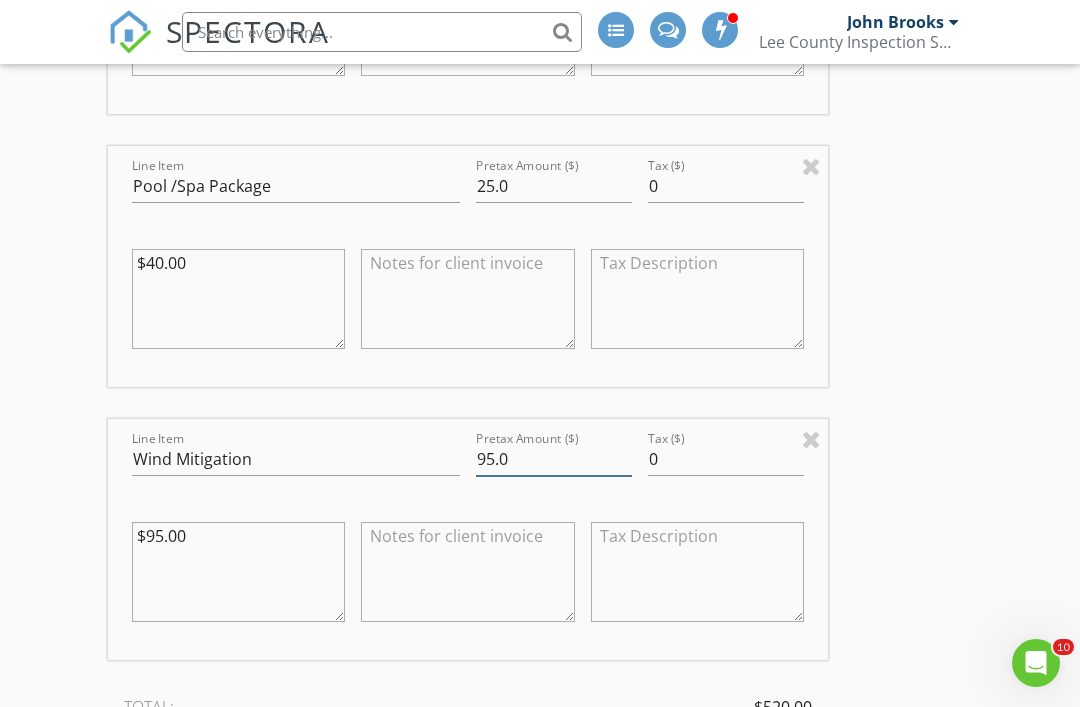 click on "95.0" at bounding box center (554, 459) 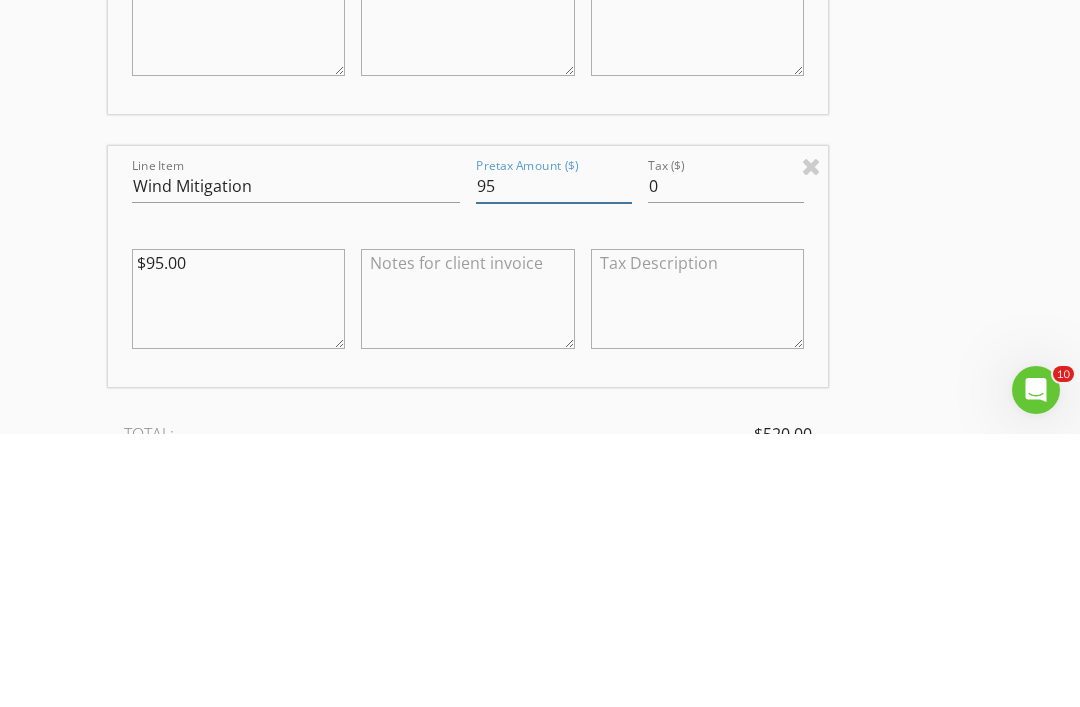 type on "9" 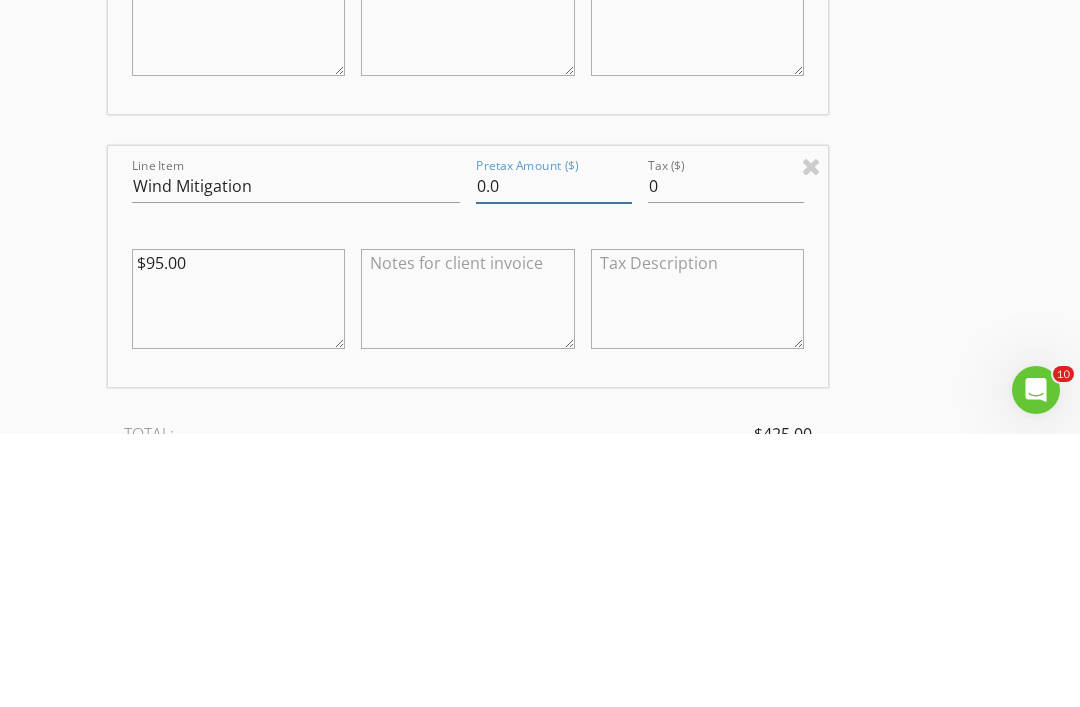 type on "0.0" 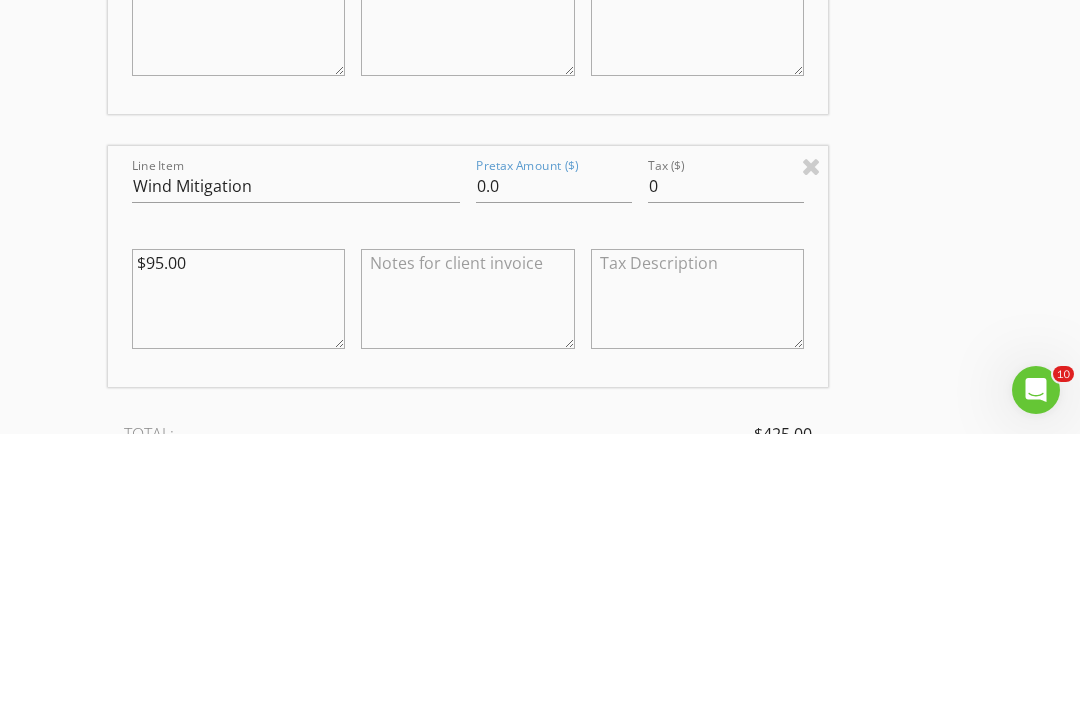 click on "New Inspection
INSPECTOR(S)
check_box_outline_blank   John Brooks     check_box   Justin Brooks   PRIMARY   check_box   Kenneth Phillips     check_box_outline_blank   Michael Garriga     Justin Brooks,  Kenneth Phillips arrow_drop_down   check_box_outline_blank Justin Brooks specifically requested check_box_outline_blank Kenneth Phillips specifically requested
Date/Time
08/03/2025 10:00 AM
Location
Address Search       Address 2208 SW 12th Ln   Unit   City Cape Coral   State FL   Zip 33991   County Lee     Square Feet 1796   Year Built 2017   Foundation Slab arrow_drop_down     Justin Brooks     2.8 miles     (8 minutes)         Kenneth Phillips     5.3 miles     (12 minutes)
client
check_box Enable Client CC email for this inspection   Client Search     check_box_outline_blank Client is a Company/Organization     First Name Caraphael   Last Name" at bounding box center (540, 301) 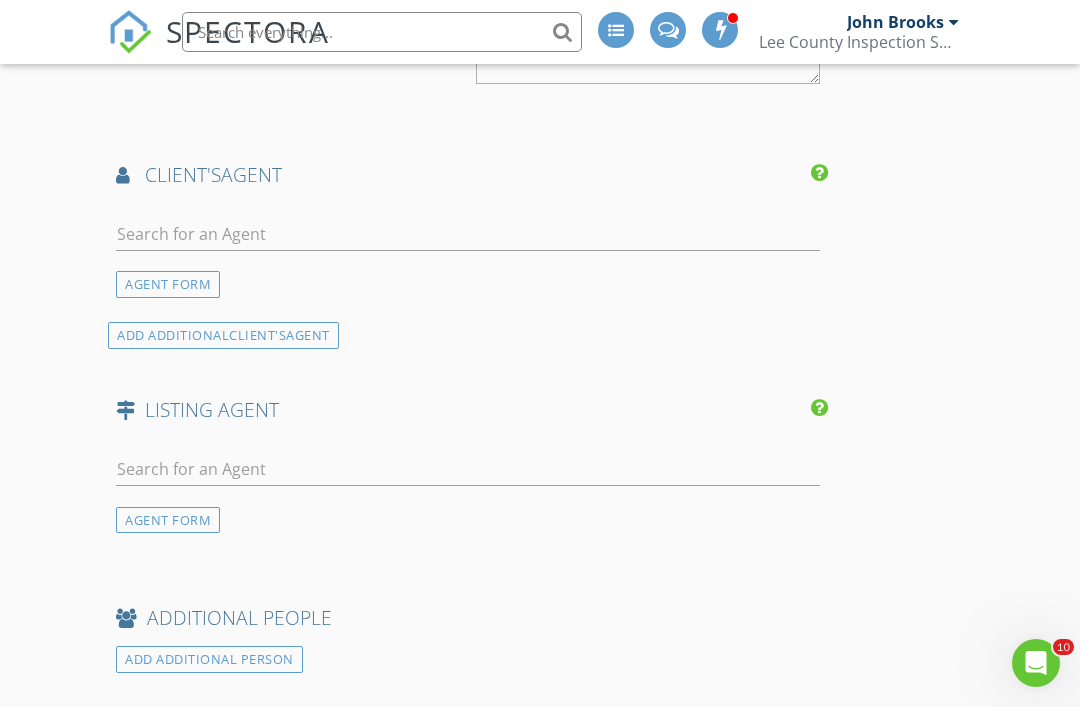 scroll, scrollTop: 3376, scrollLeft: 0, axis: vertical 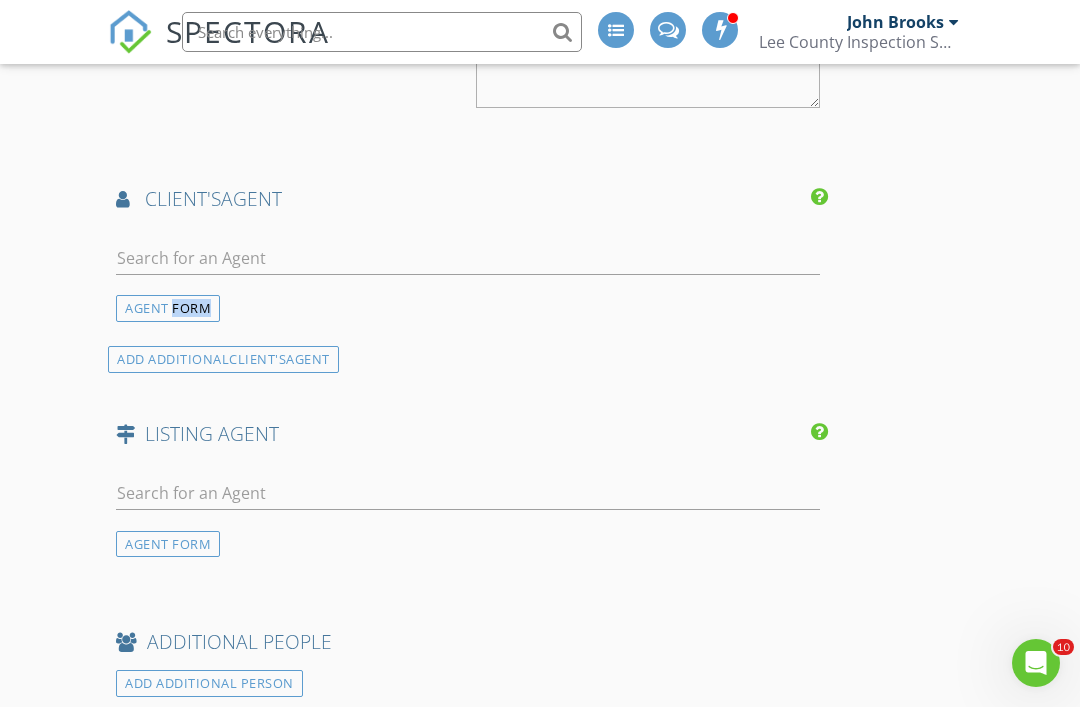 click on "AGENT FORM" at bounding box center (168, 308) 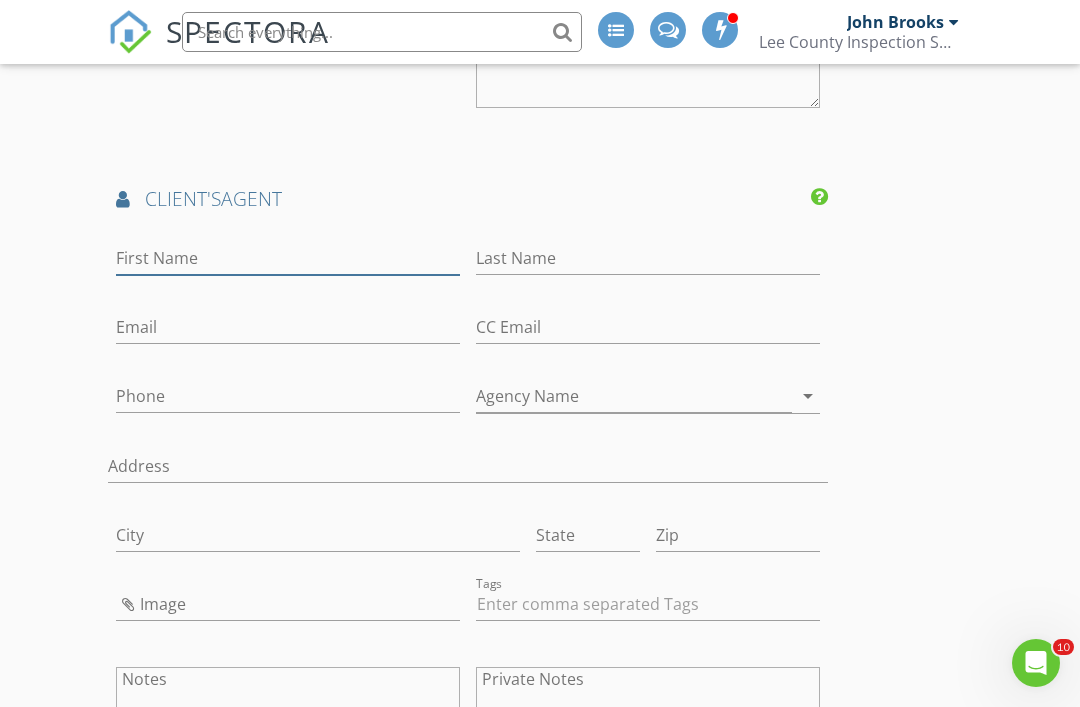 click on "First Name" at bounding box center [288, 258] 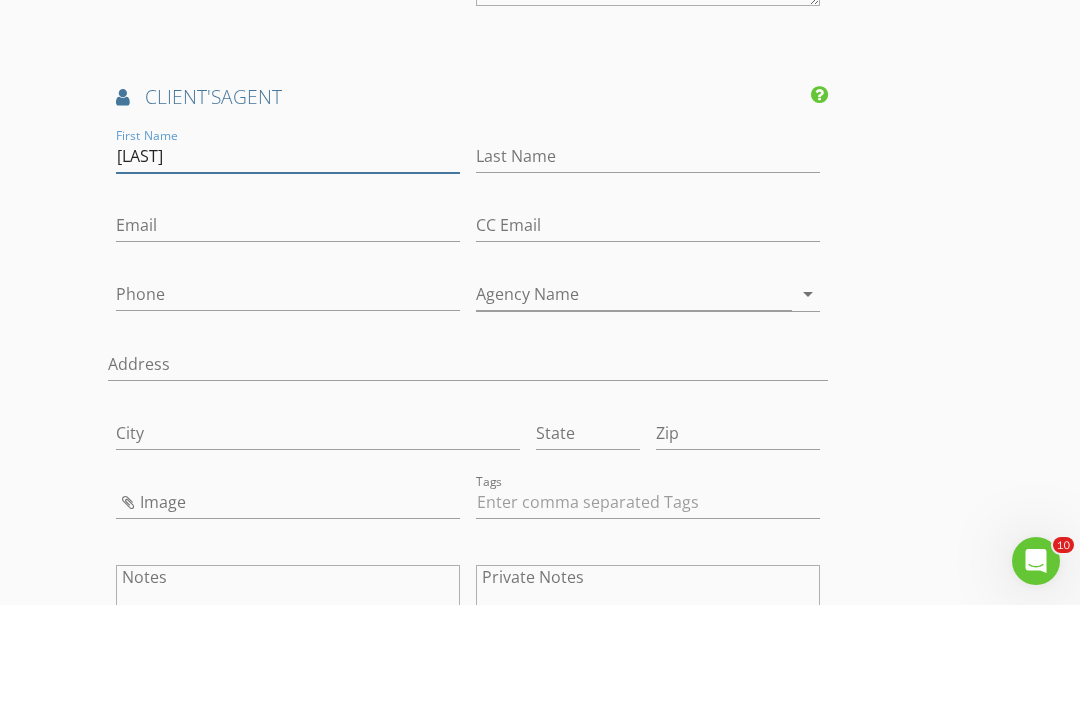 type on "[FIRST]" 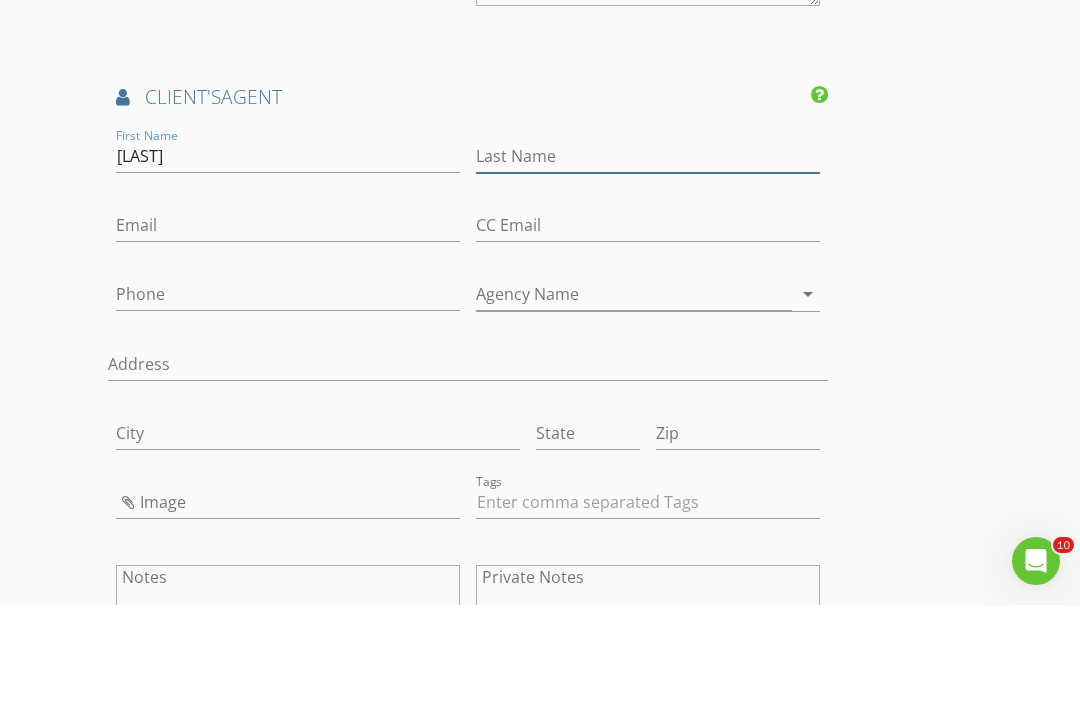 click on "Last Name" at bounding box center [648, 258] 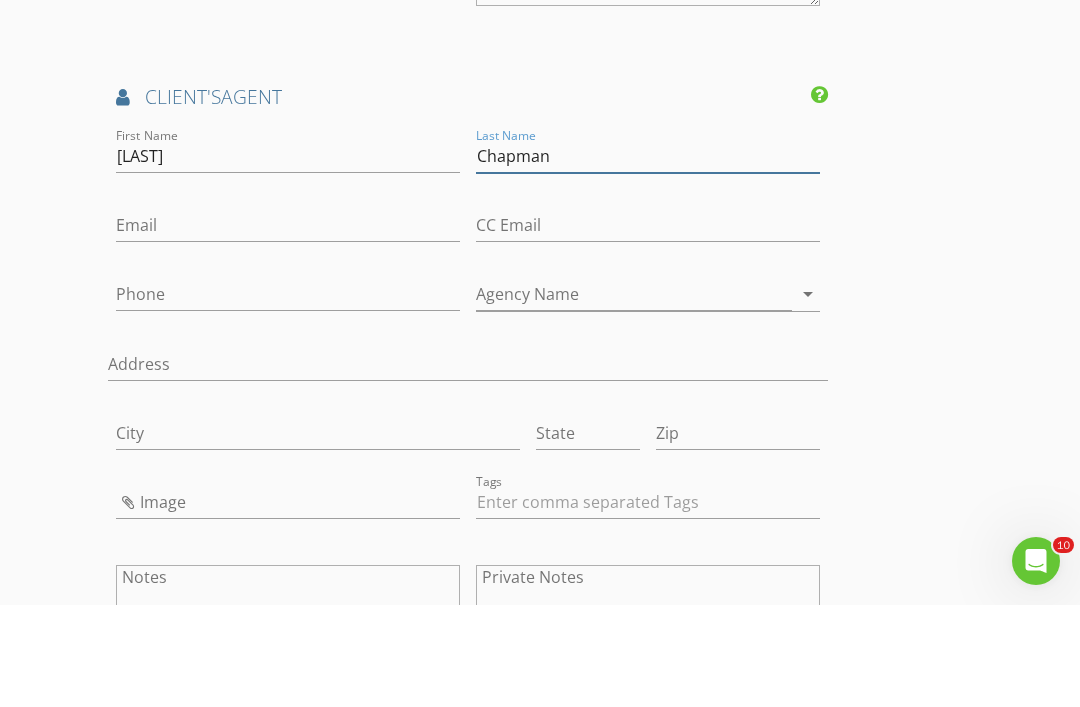 type on "Chapman" 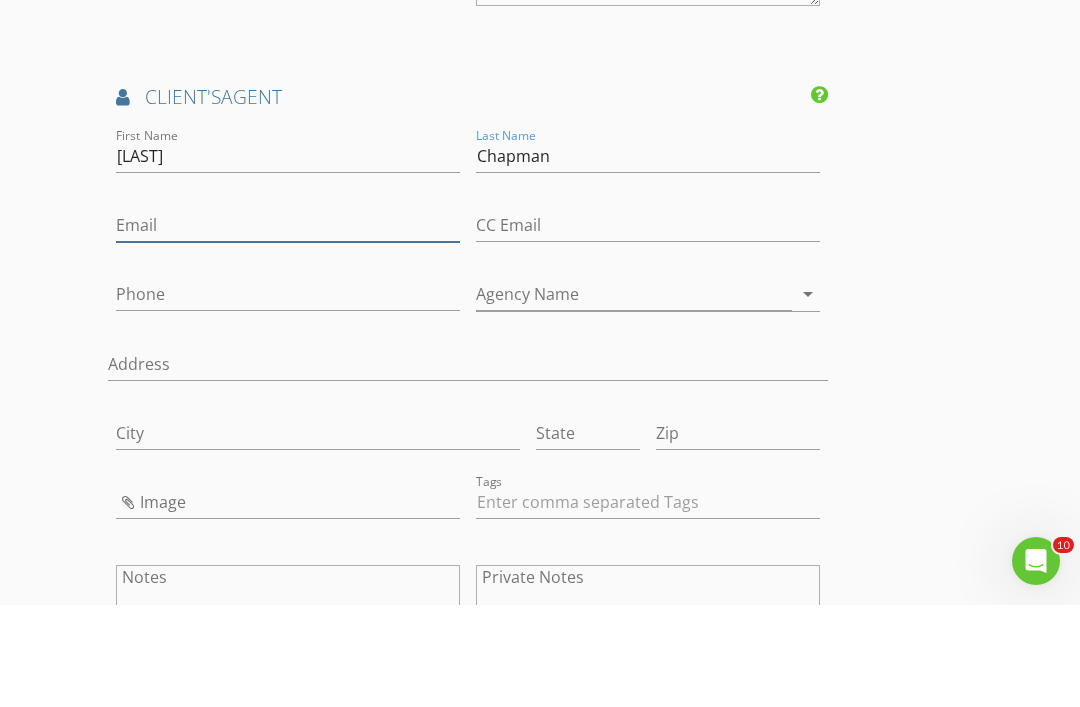 click on "Email" at bounding box center [288, 327] 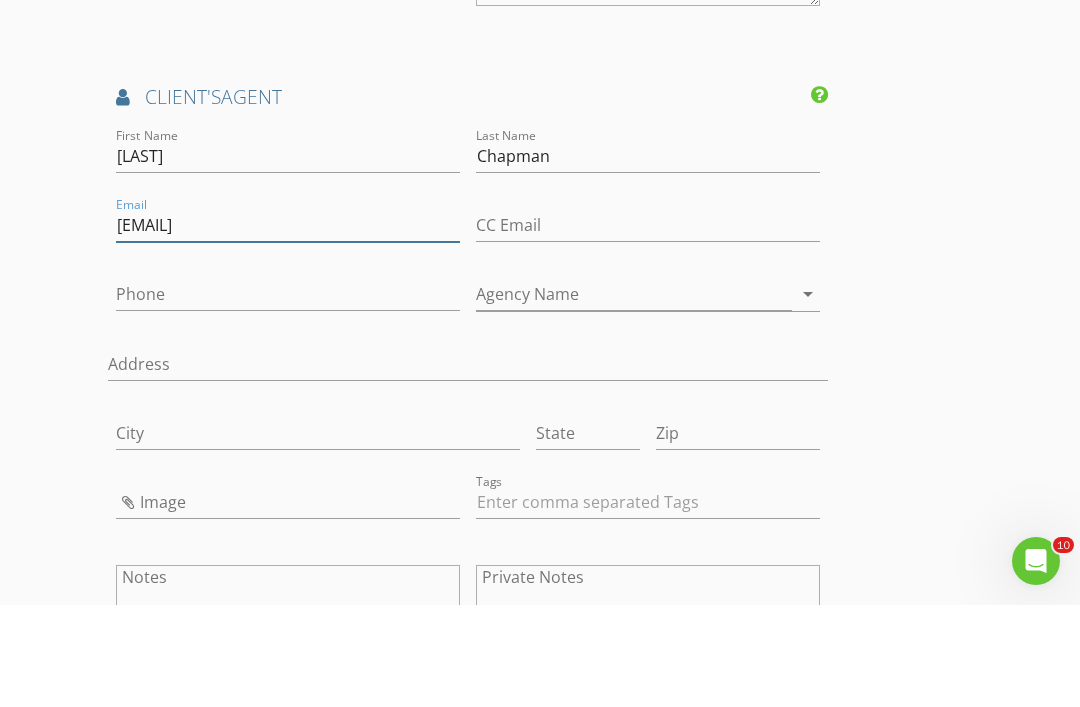 type on "Malania@upscalerealty.net" 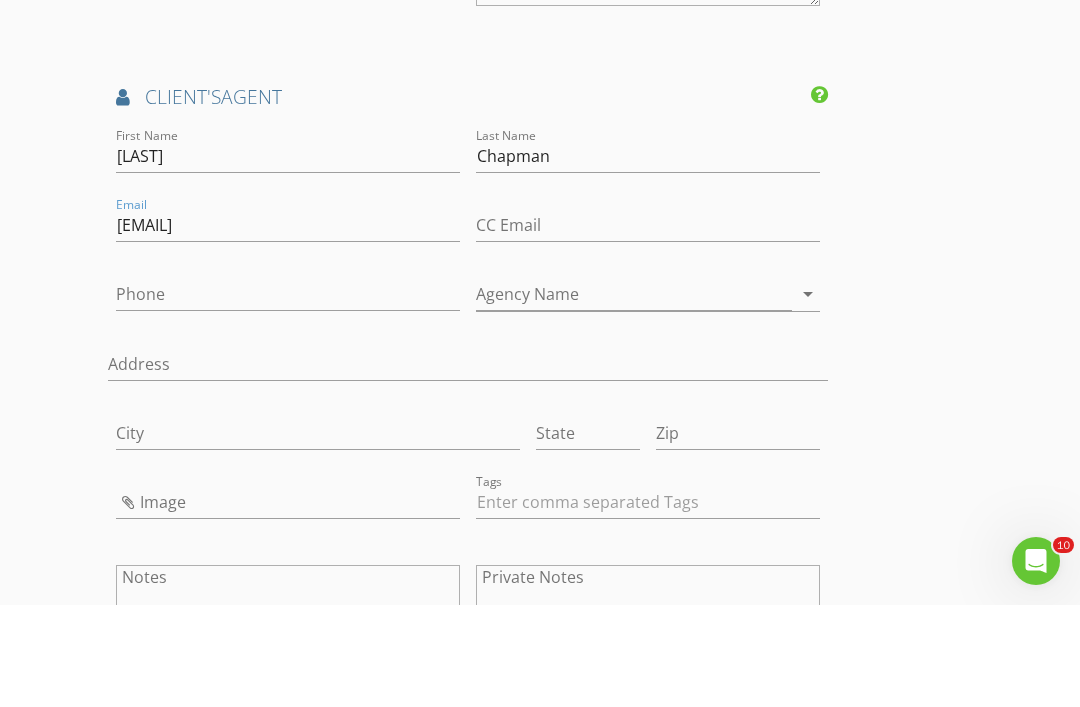 click on "New Inspection
INSPECTOR(S)
check_box_outline_blank   John Brooks     check_box   Justin Brooks   PRIMARY   check_box   Kenneth Phillips     check_box_outline_blank   Michael Garriga     Justin Brooks,  Kenneth Phillips arrow_drop_down   check_box_outline_blank Justin Brooks specifically requested check_box_outline_blank Kenneth Phillips specifically requested
Date/Time
08/03/2025 10:00 AM
Location
Address Search       Address 2208 SW 12th Ln   Unit   City Cape Coral   State FL   Zip 33991   County Lee     Square Feet 1796   Year Built 2017   Foundation Slab arrow_drop_down     Justin Brooks     2.8 miles     (8 minutes)         Kenneth Phillips     5.3 miles     (12 minutes)
client
check_box Enable Client CC email for this inspection   Client Search     check_box_outline_blank Client is a Company/Organization     First Name Caraphael   Last Name" at bounding box center [540, -479] 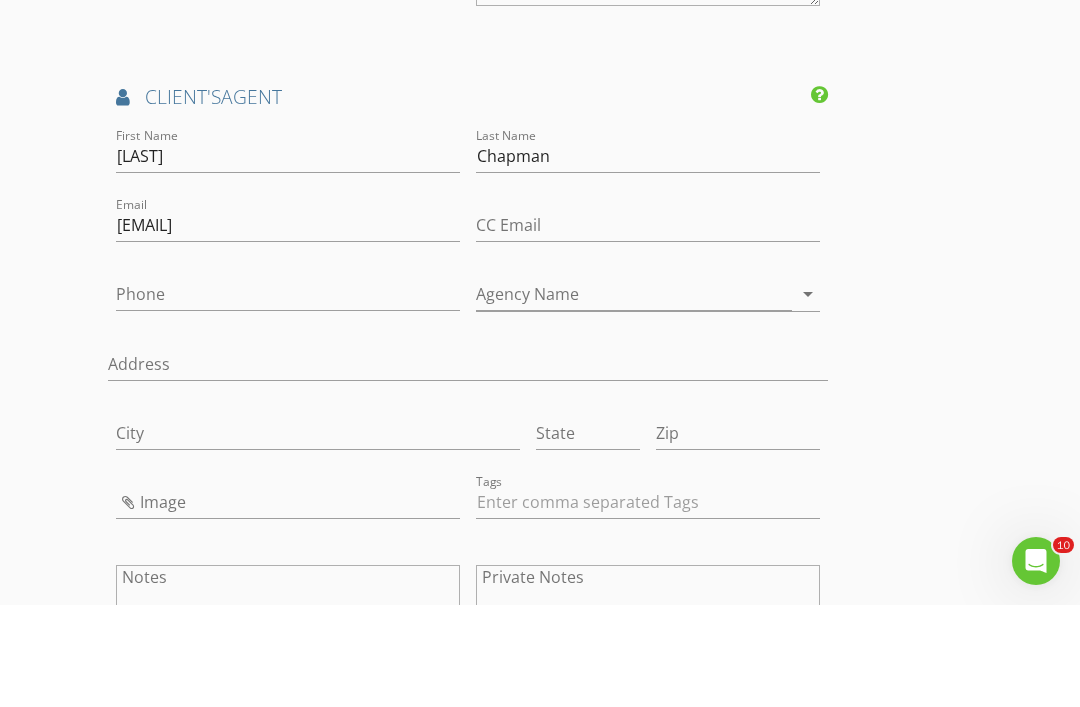 scroll, scrollTop: 3478, scrollLeft: 0, axis: vertical 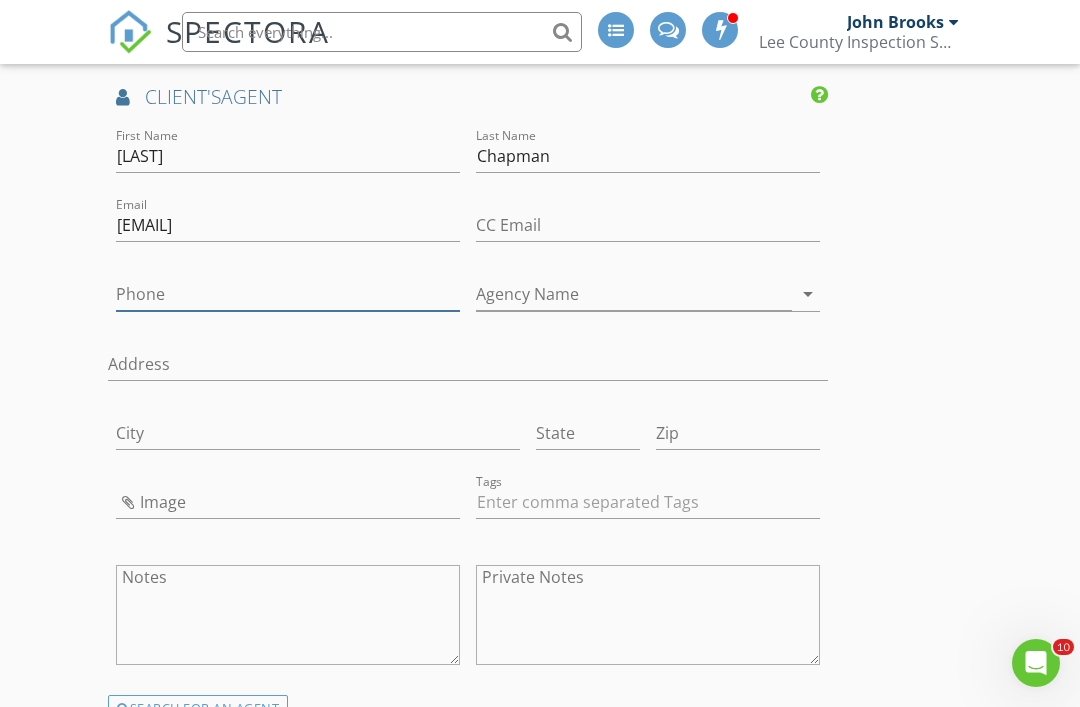 click on "Phone" at bounding box center (288, 294) 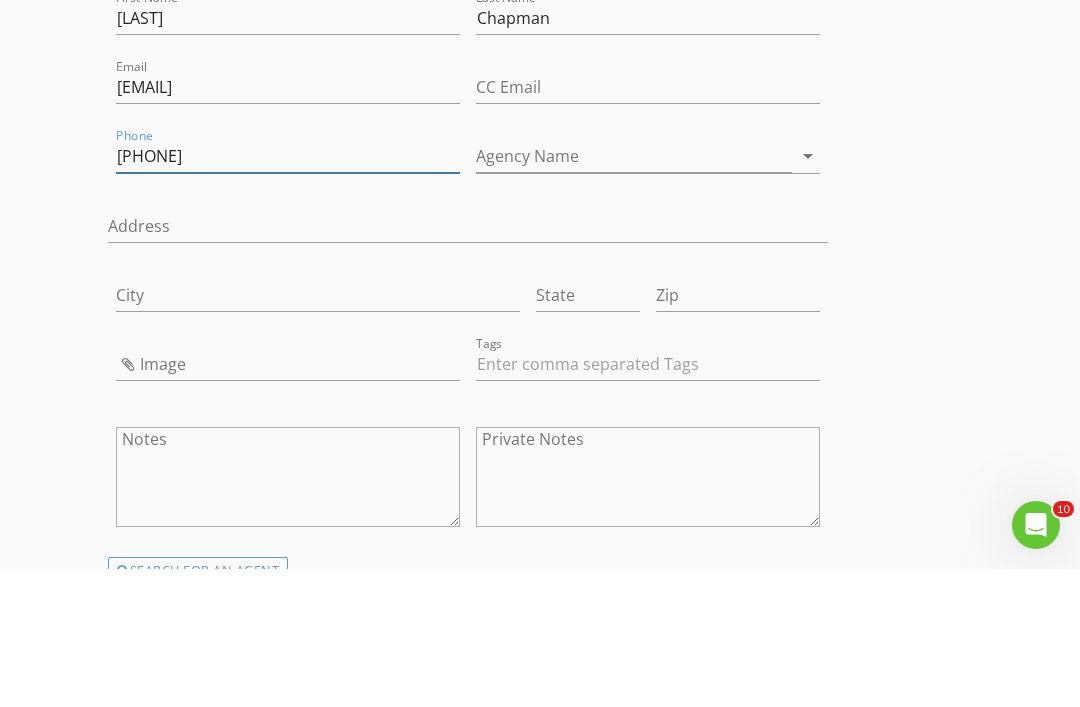 type on "[PHONE]" 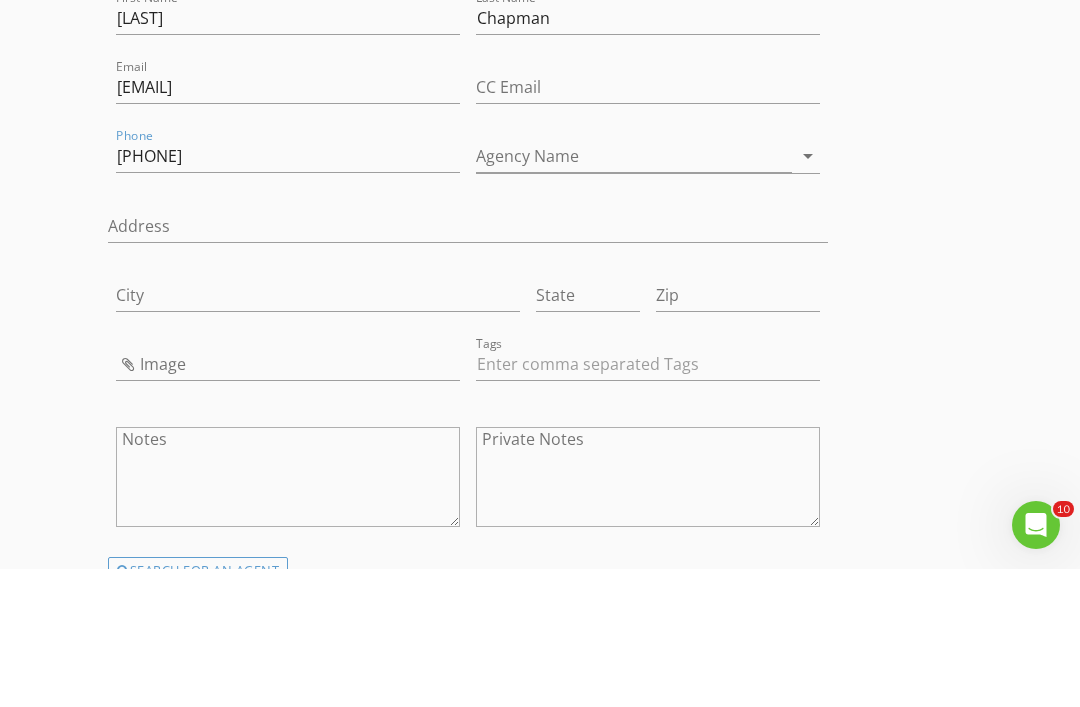 click on "New Inspection
INSPECTOR(S)
check_box_outline_blank   John Brooks     check_box   Justin Brooks   PRIMARY   check_box   Kenneth Phillips     check_box_outline_blank   Michael Garriga     Justin Brooks,  Kenneth Phillips arrow_drop_down   check_box_outline_blank Justin Brooks specifically requested check_box_outline_blank Kenneth Phillips specifically requested
Date/Time
08/03/2025 10:00 AM
Location
Address Search       Address 2208 SW 12th Ln   Unit   City Cape Coral   State FL   Zip 33991   County Lee     Square Feet 1796   Year Built 2017   Foundation Slab arrow_drop_down     Justin Brooks     2.8 miles     (8 minutes)         Kenneth Phillips     5.3 miles     (12 minutes)
client
check_box Enable Client CC email for this inspection   Client Search     check_box_outline_blank Client is a Company/Organization     First Name Caraphael   Last Name" at bounding box center (540, -581) 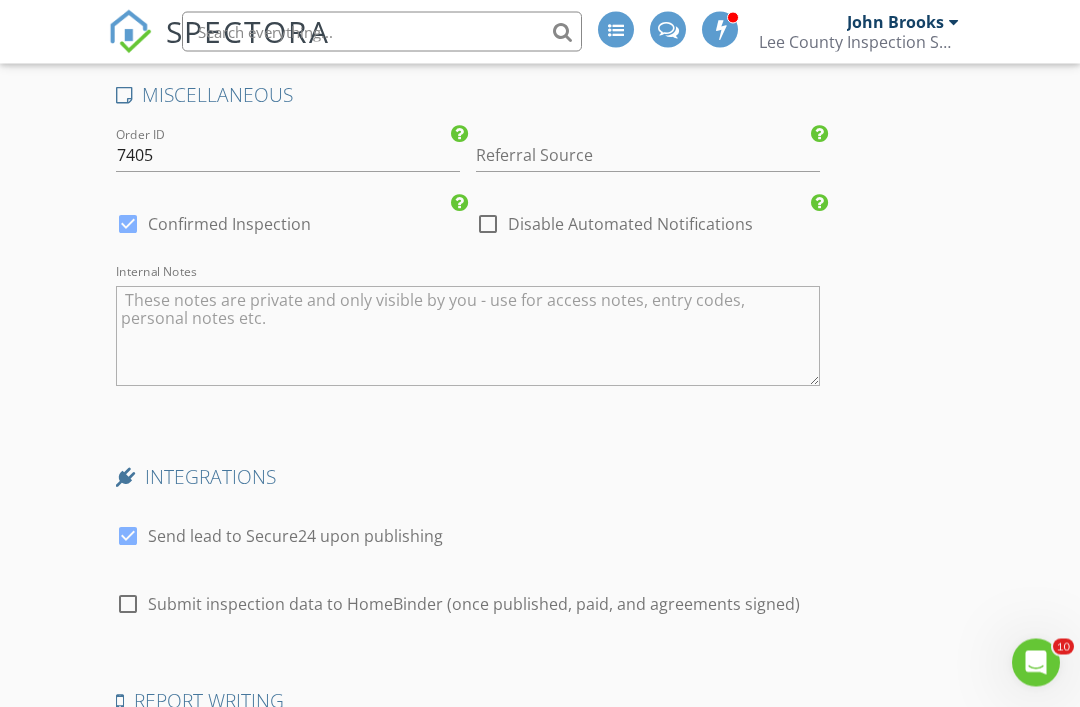scroll, scrollTop: 4874, scrollLeft: 0, axis: vertical 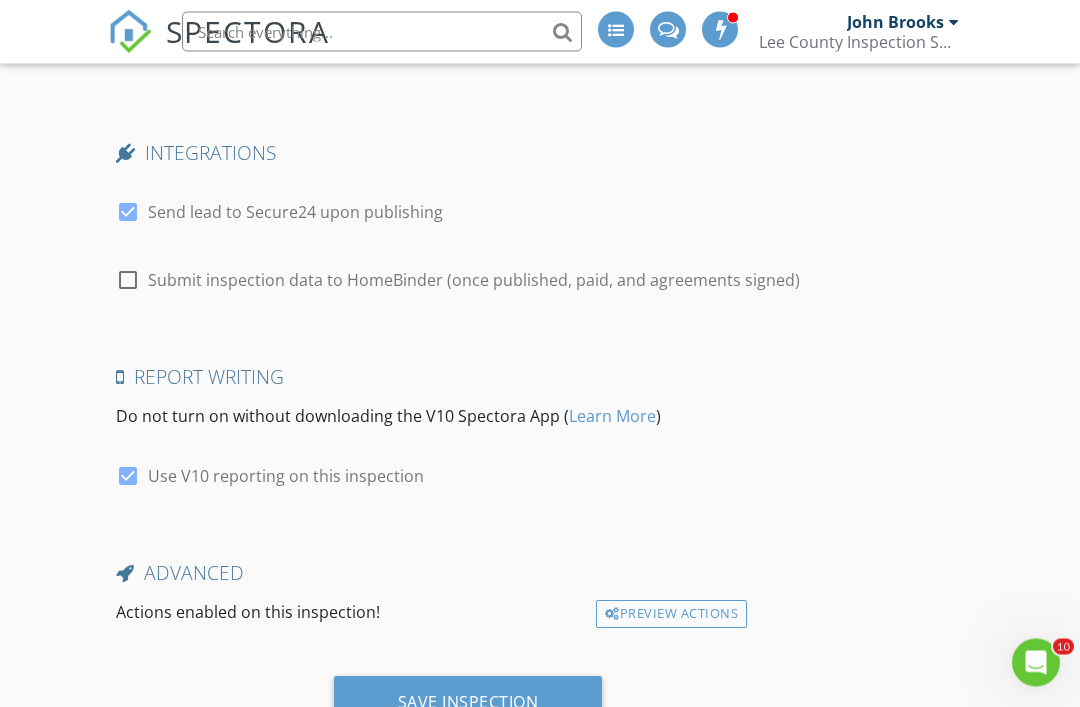 click on "Save Inspection" at bounding box center [468, 703] 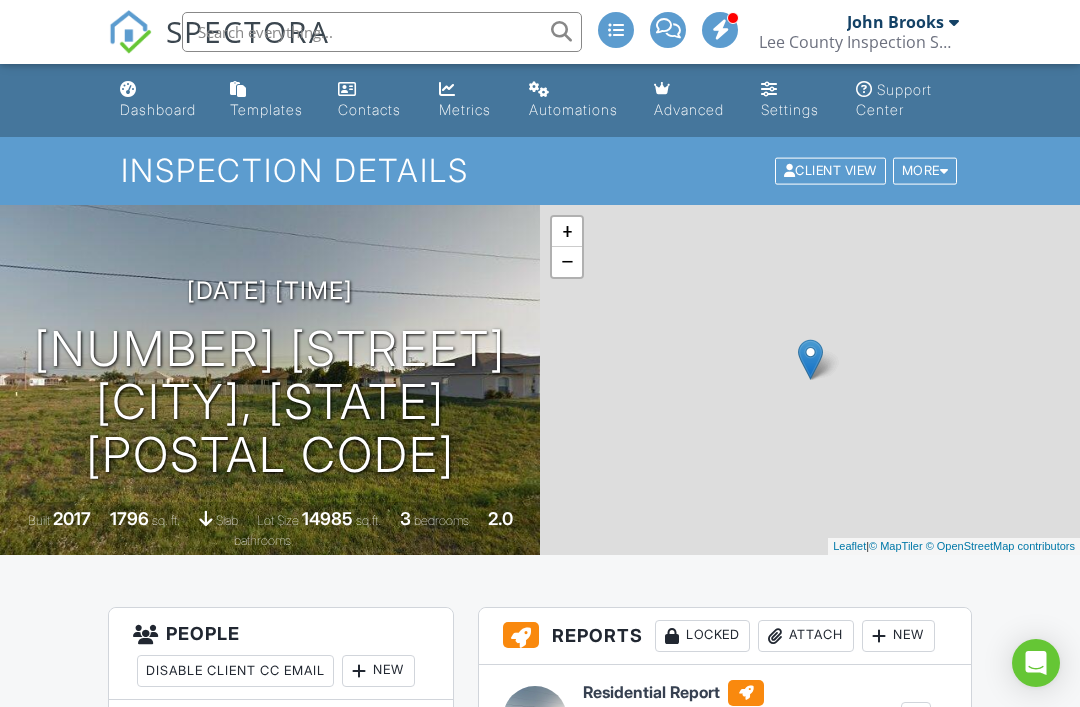scroll, scrollTop: 0, scrollLeft: 0, axis: both 